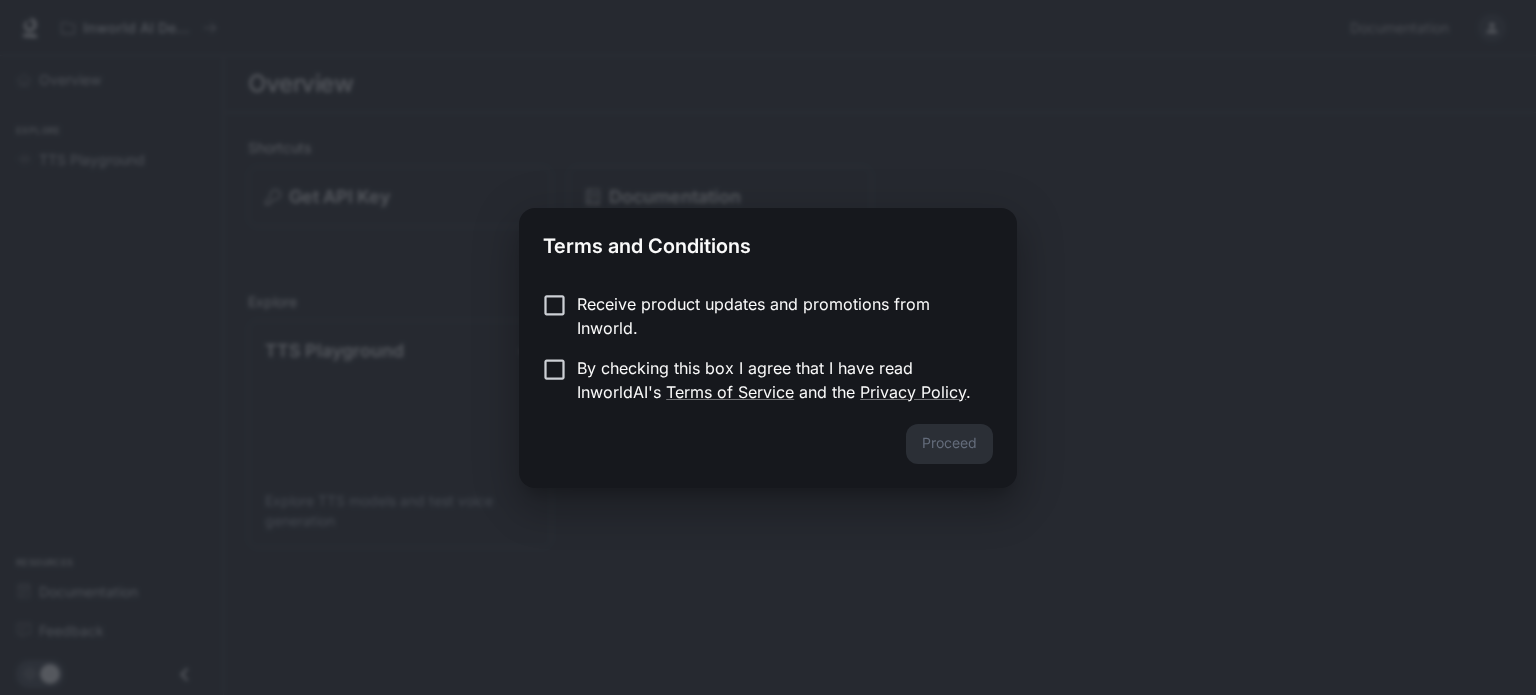 scroll, scrollTop: 0, scrollLeft: 0, axis: both 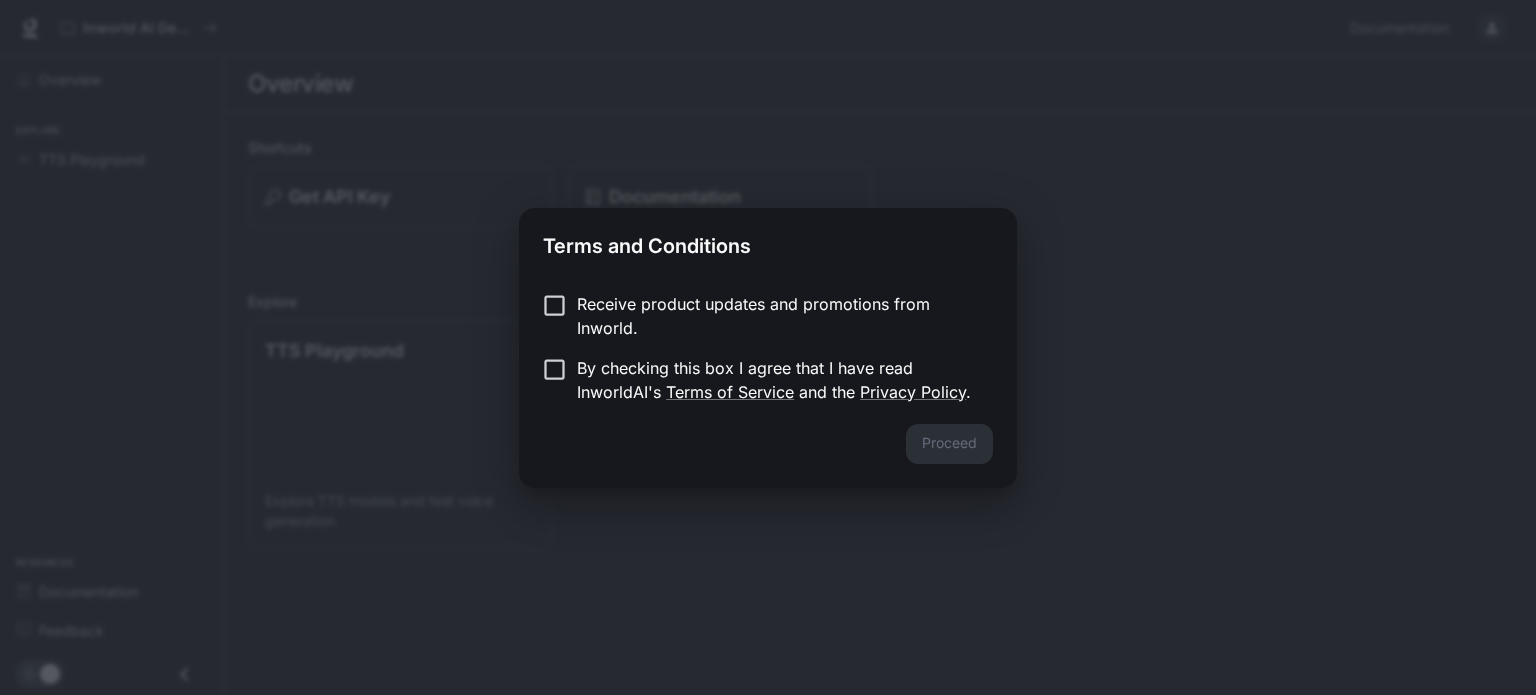 click on "By checking this box I agree that I have read InworldAI's   Terms of Service   and the   Privacy Policy ." at bounding box center (777, 380) 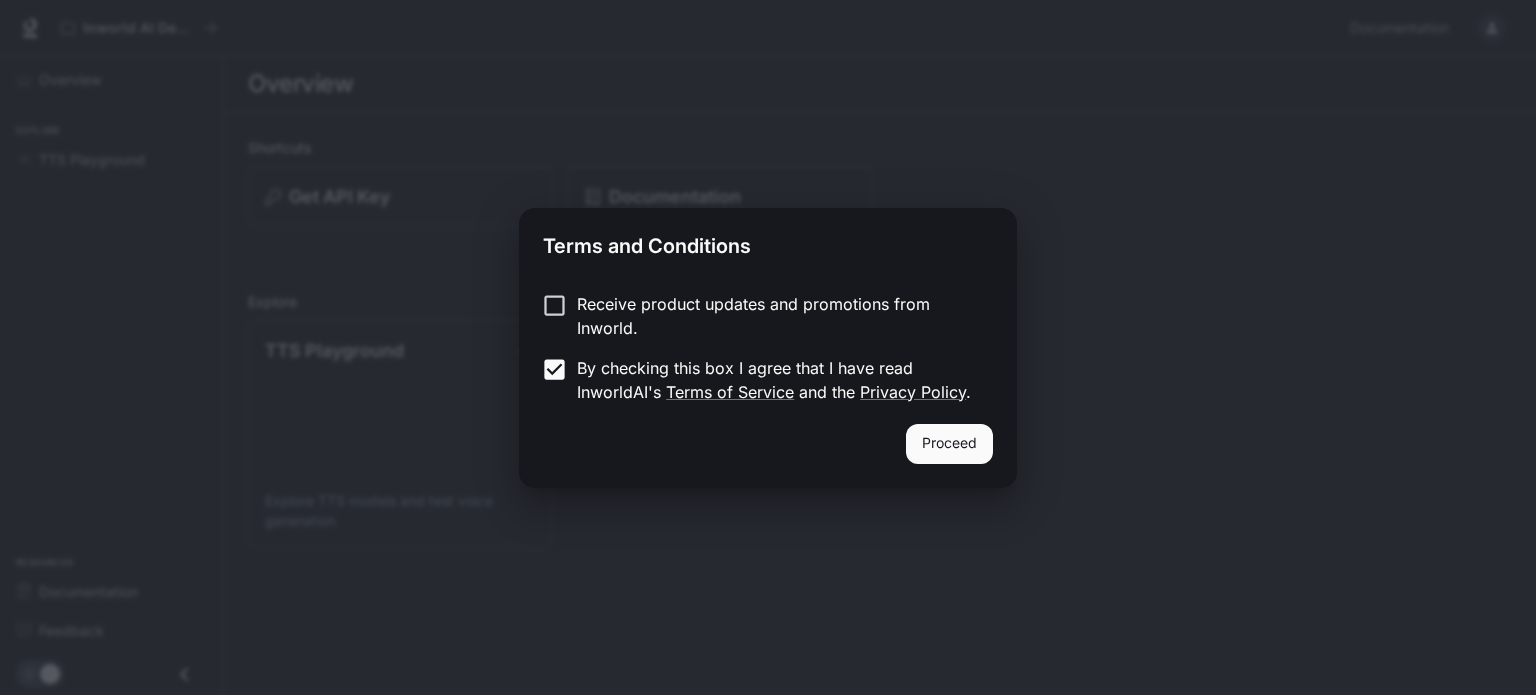 click on "Proceed" at bounding box center [949, 444] 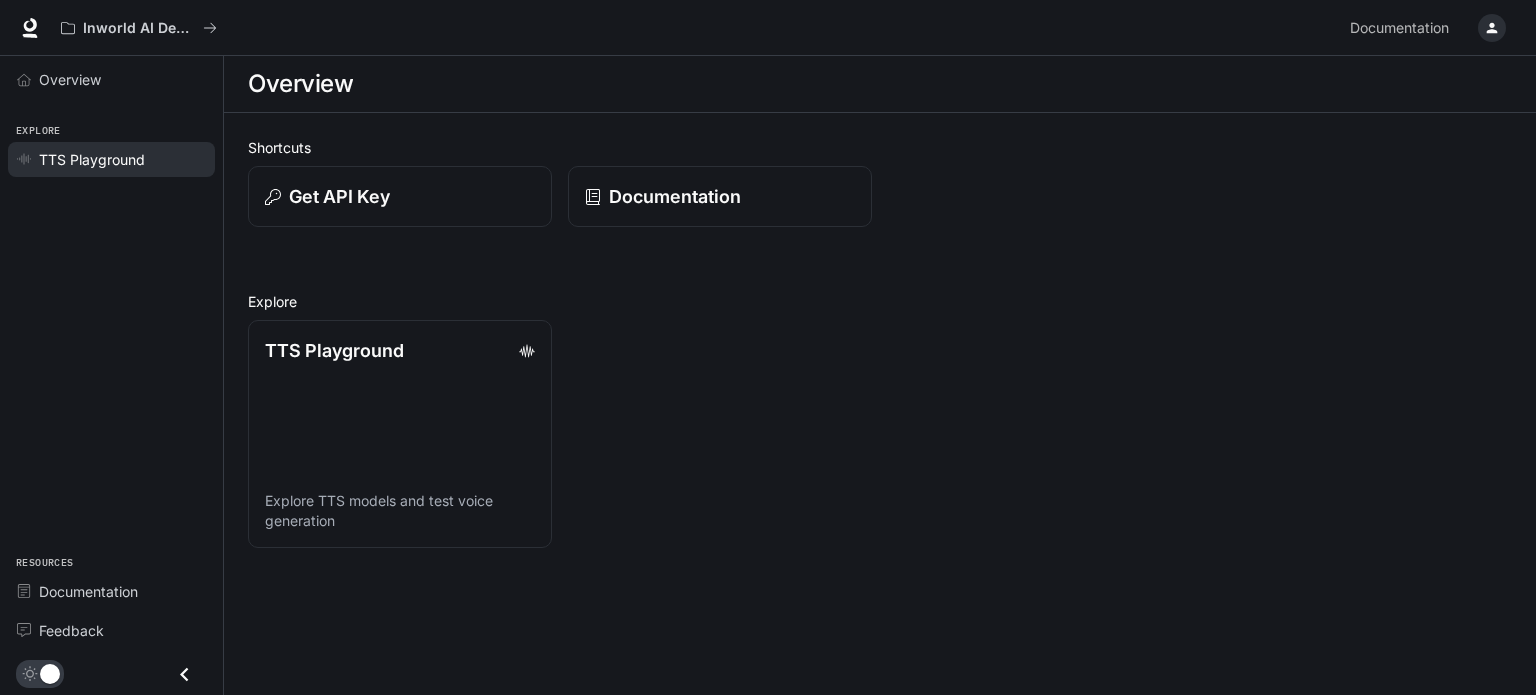 click on "TTS Playground" at bounding box center [92, 159] 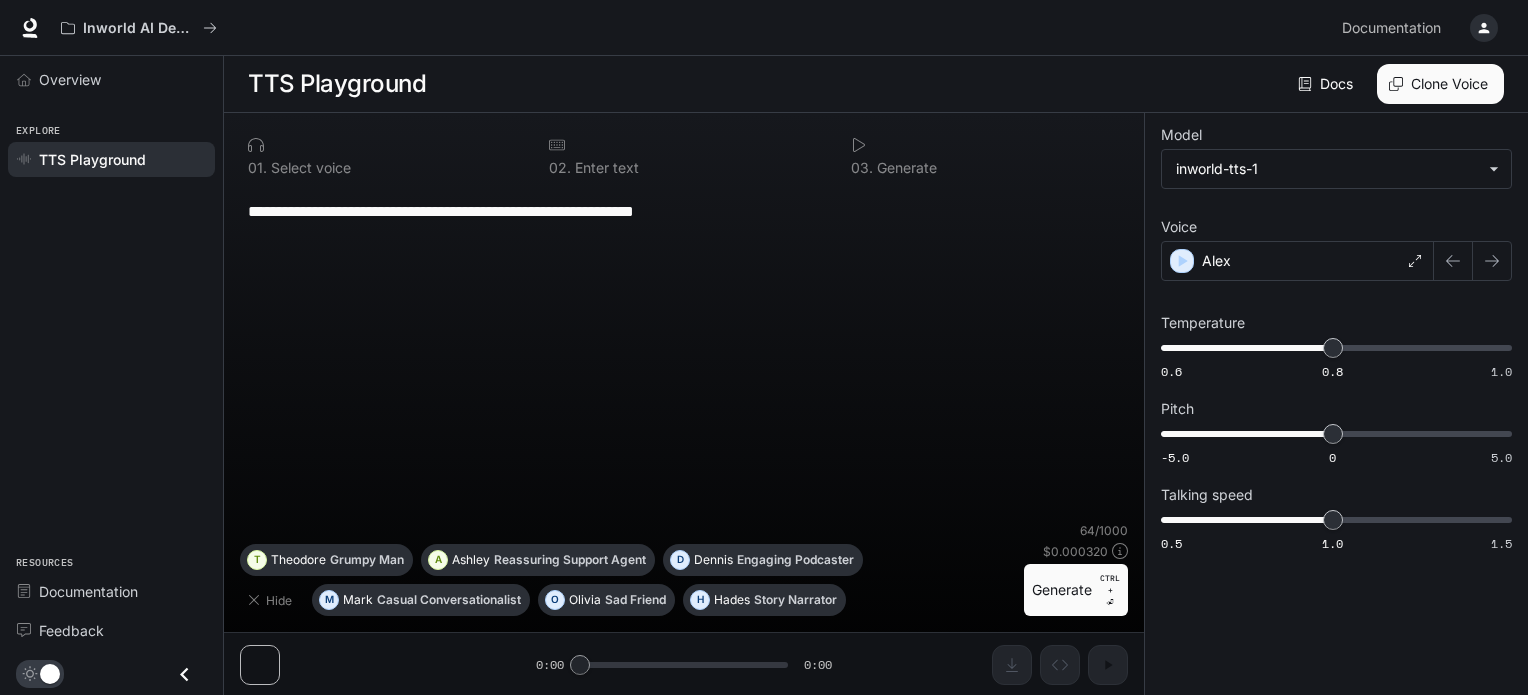 scroll, scrollTop: 0, scrollLeft: 0, axis: both 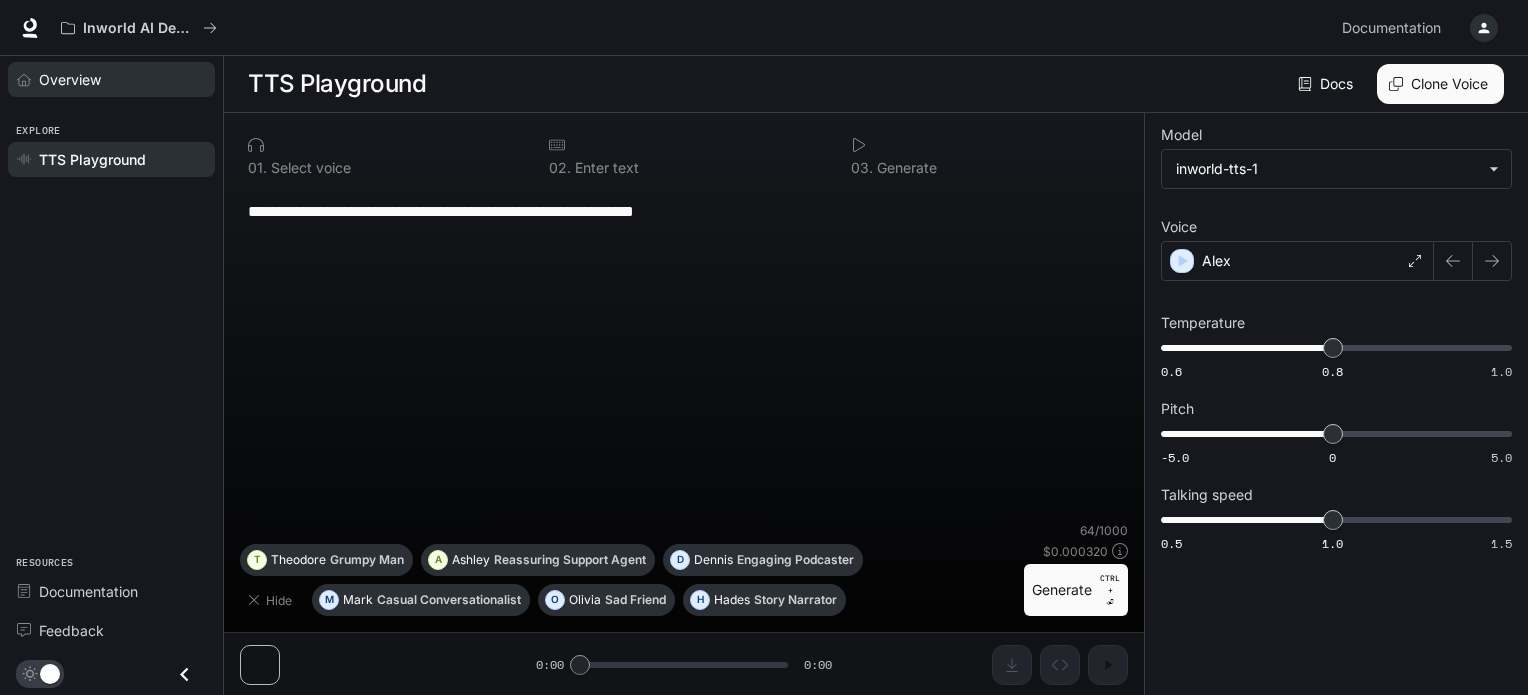 click on "Overview" at bounding box center [122, 79] 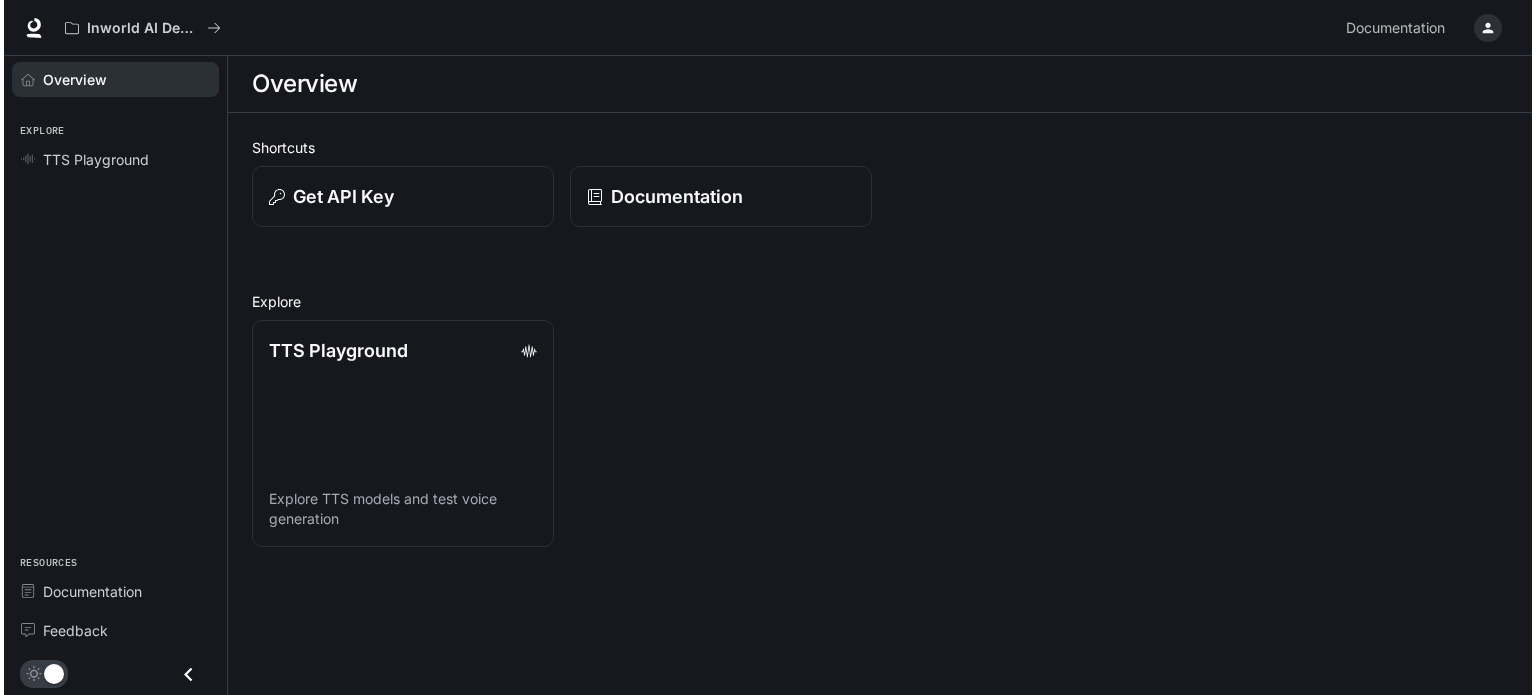 scroll, scrollTop: 0, scrollLeft: 0, axis: both 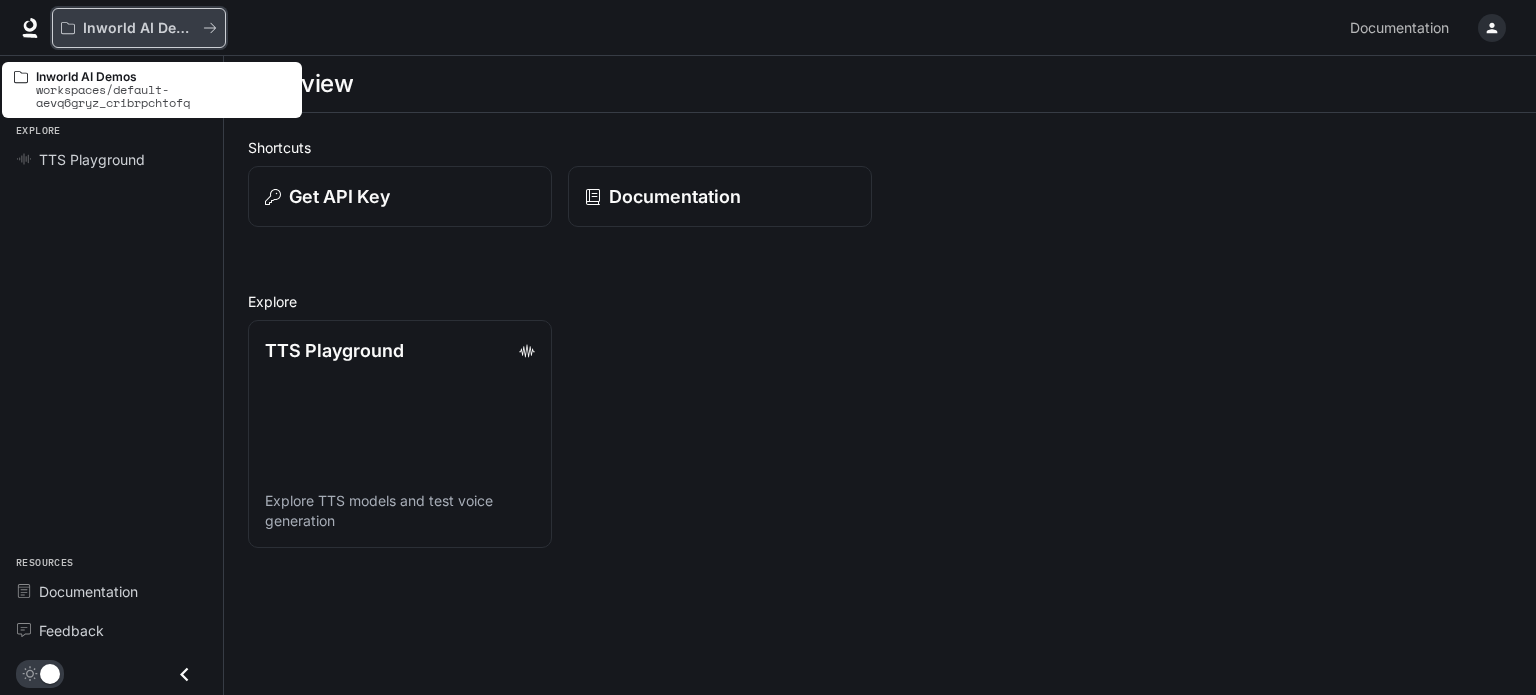 click on "Inworld AI Demos" at bounding box center [139, 28] 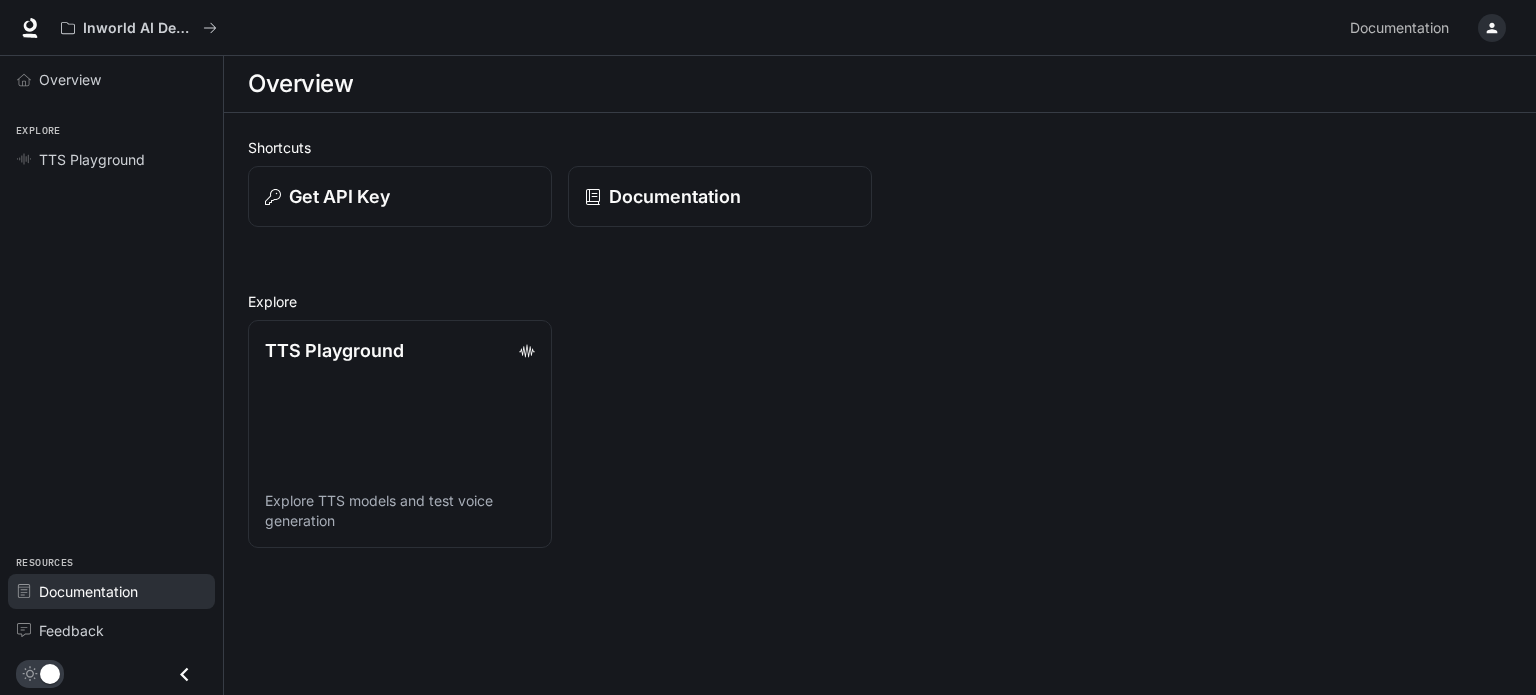 click on "Documentation" at bounding box center (88, 591) 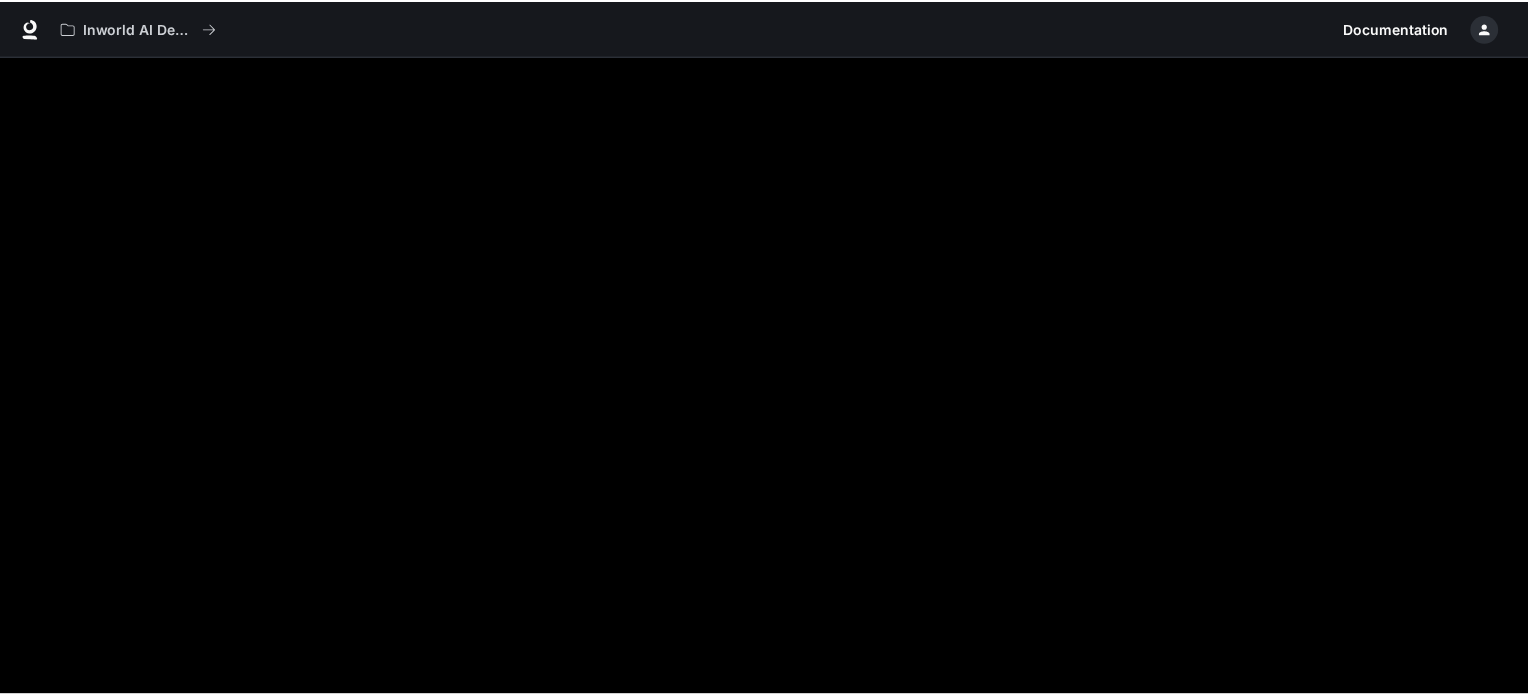 scroll, scrollTop: 0, scrollLeft: 0, axis: both 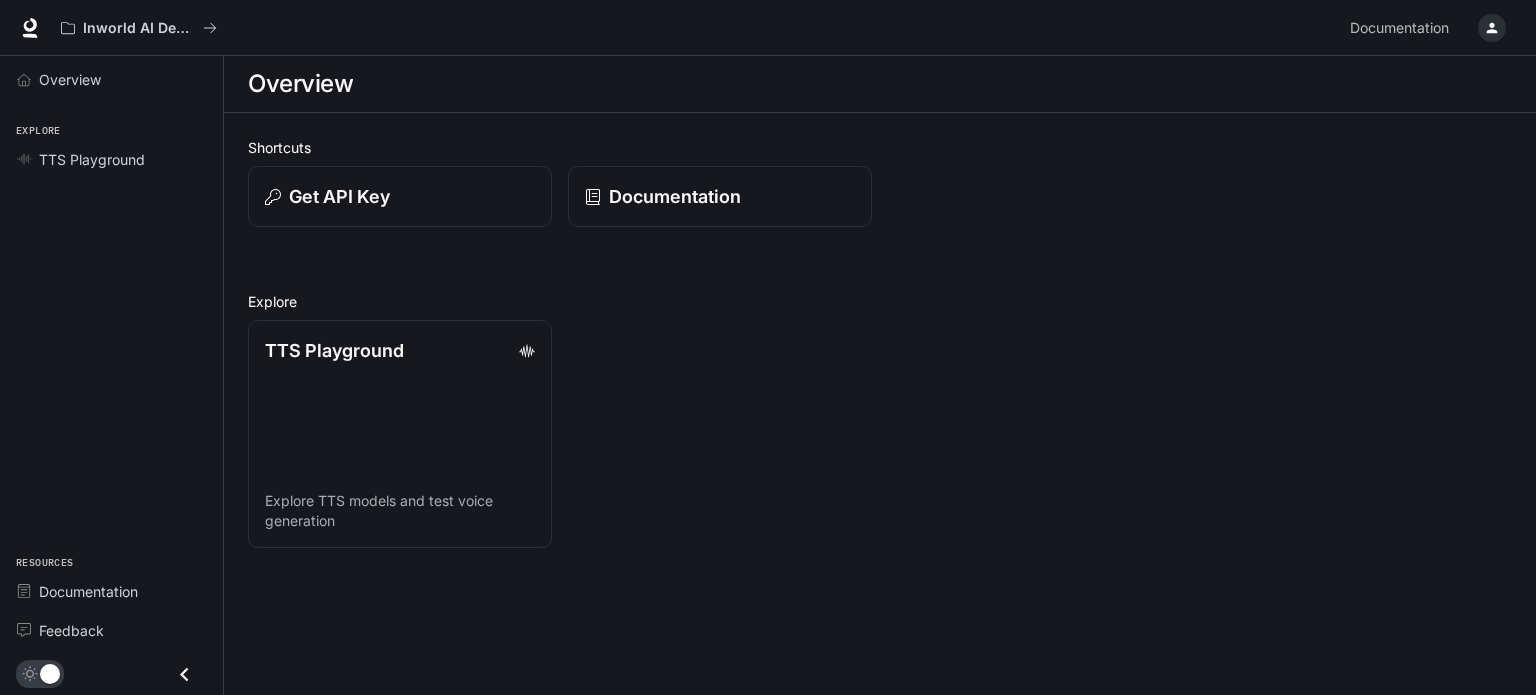 click 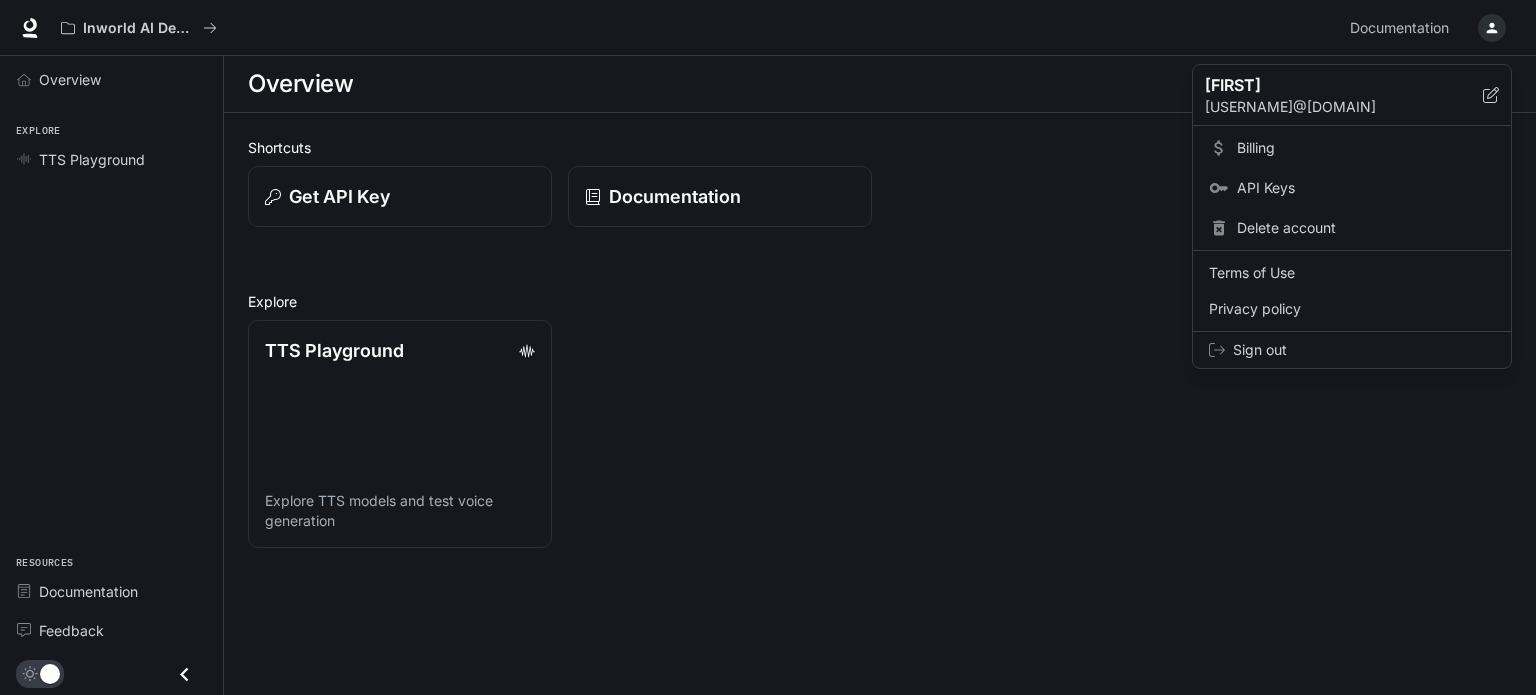 click at bounding box center [768, 347] 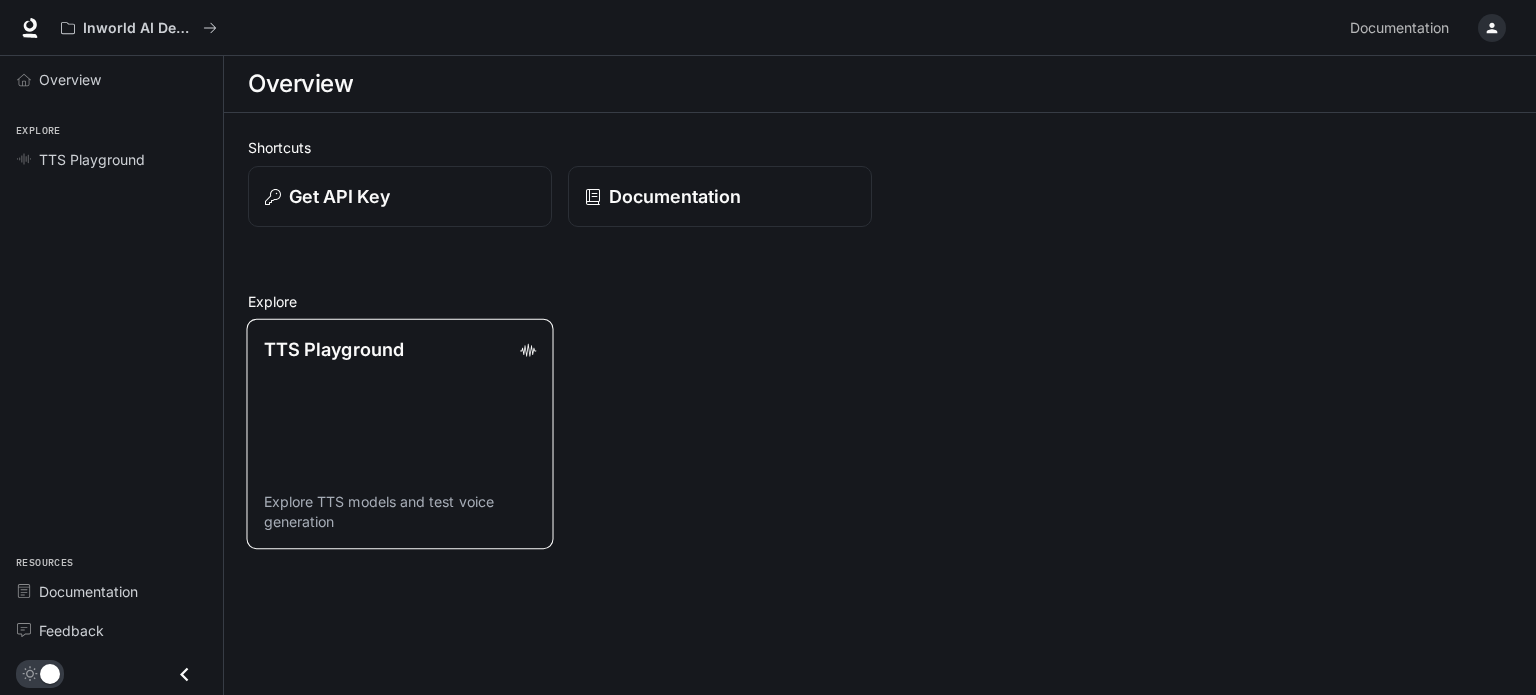 click on "TTS Playground Explore TTS models and test voice generation" at bounding box center [399, 434] 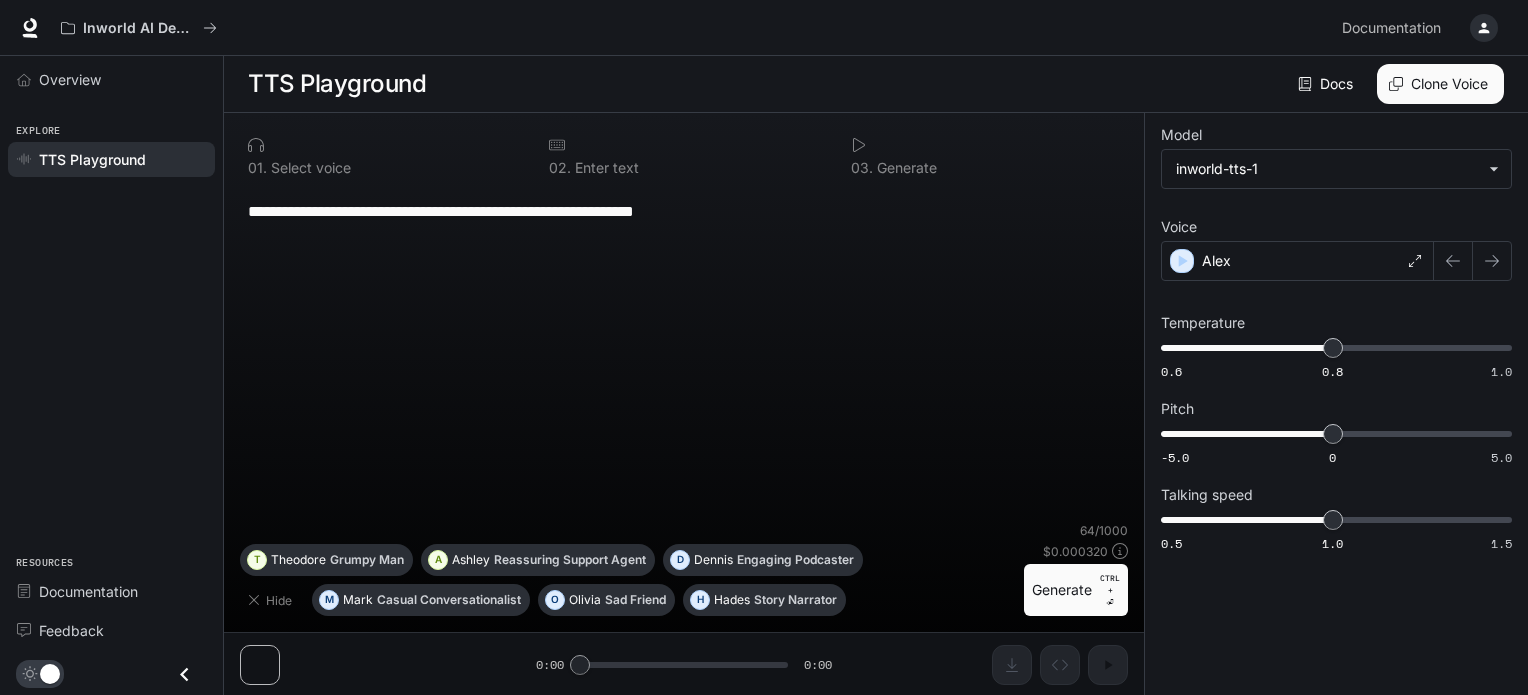 scroll, scrollTop: 0, scrollLeft: 0, axis: both 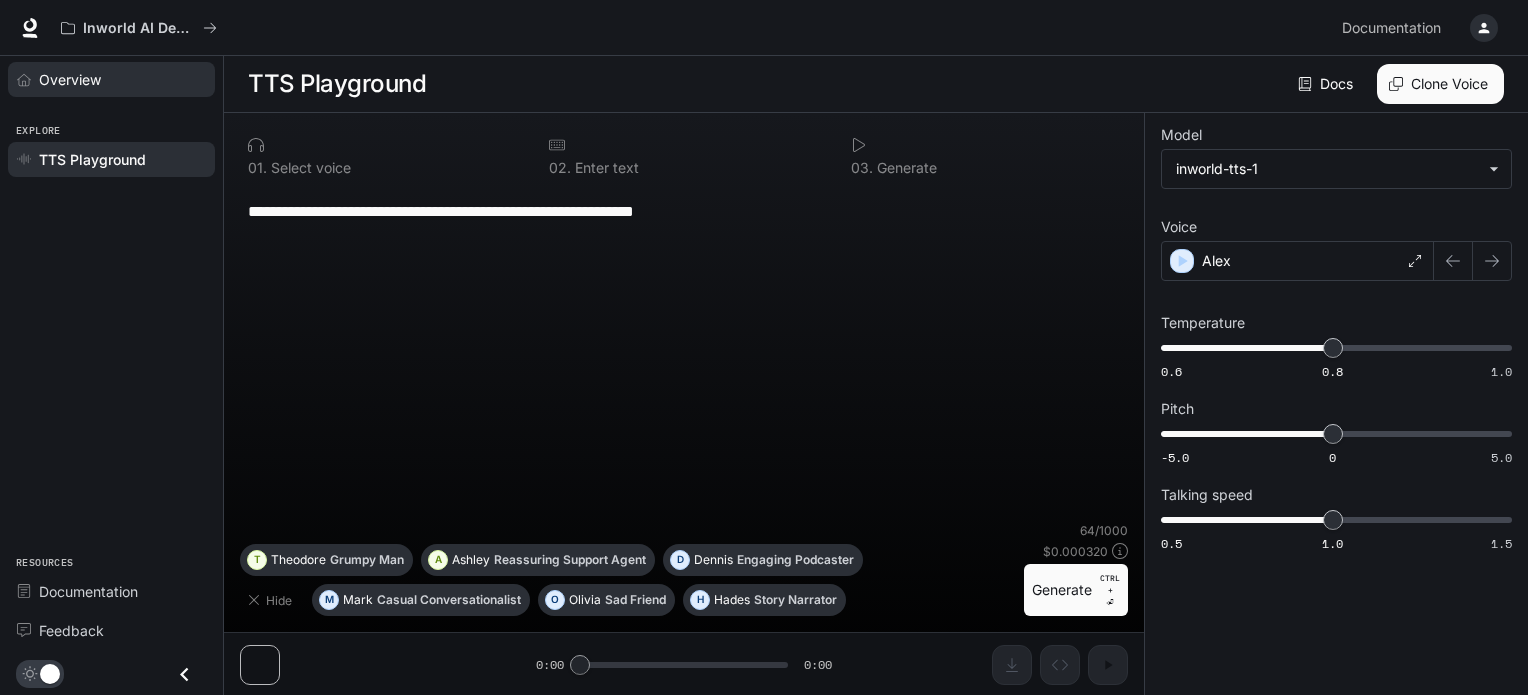 click on "Overview" at bounding box center [122, 79] 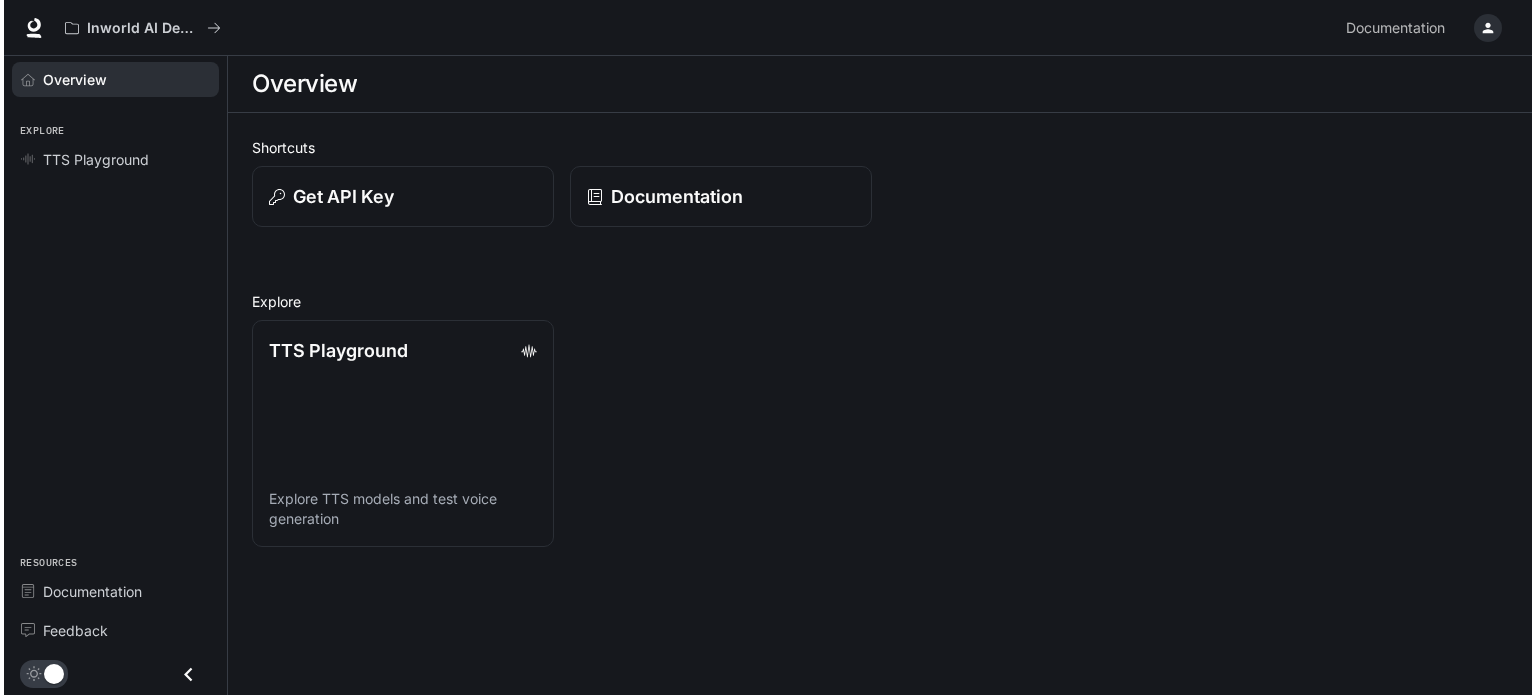scroll, scrollTop: 0, scrollLeft: 0, axis: both 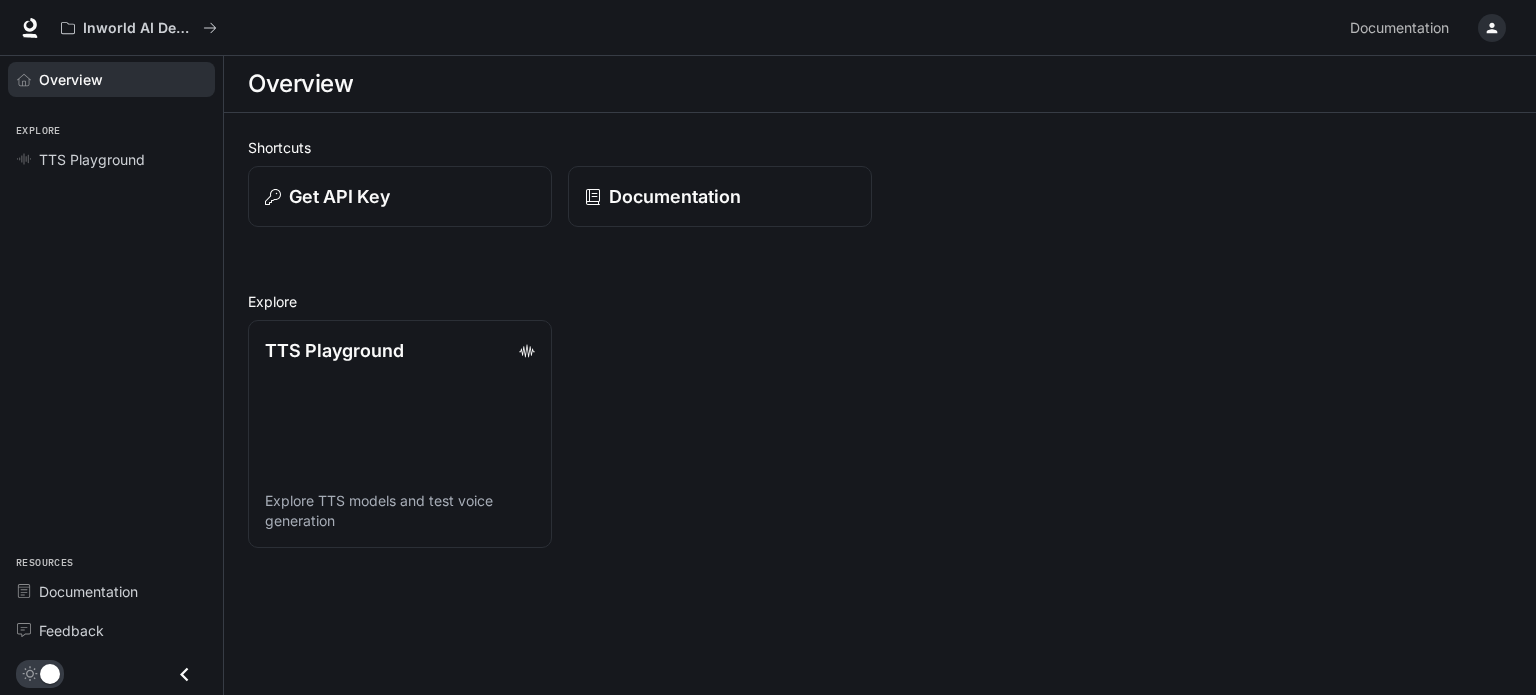 click 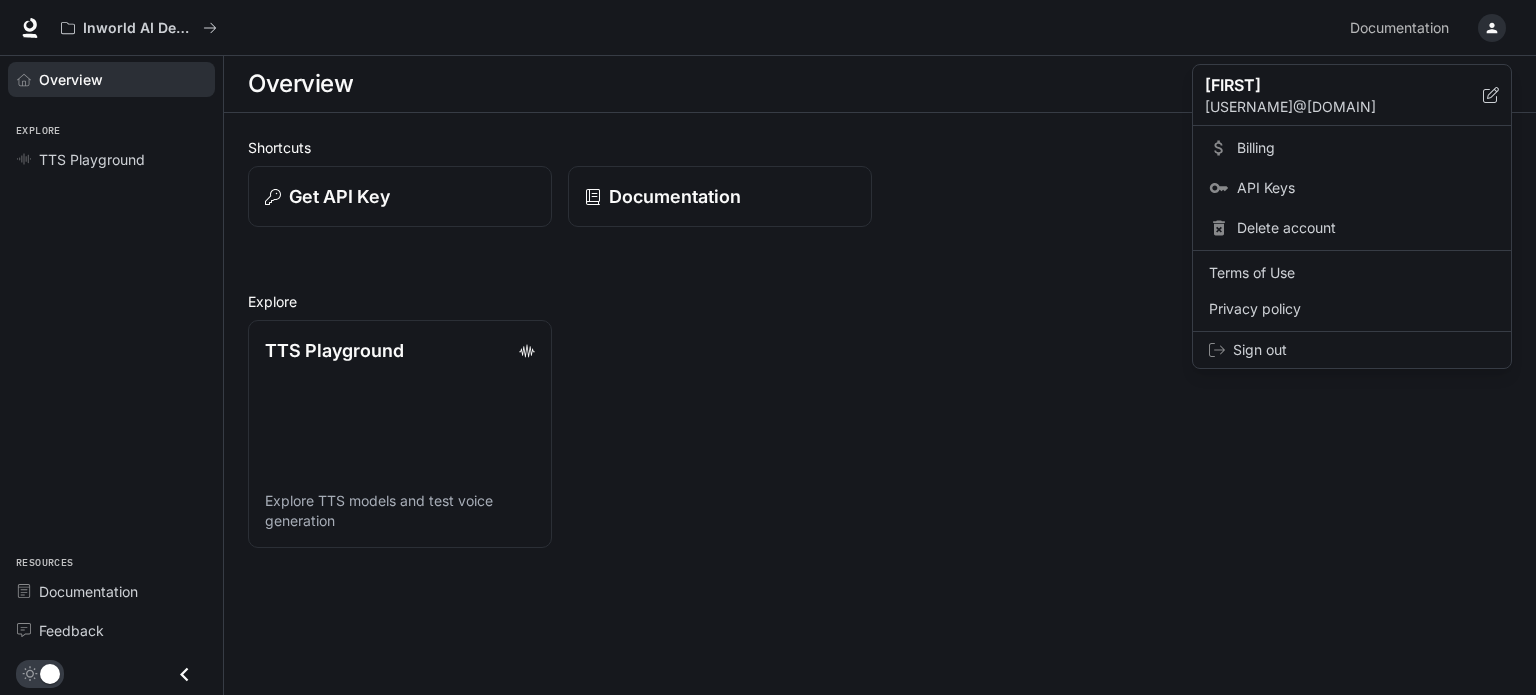 click at bounding box center (768, 347) 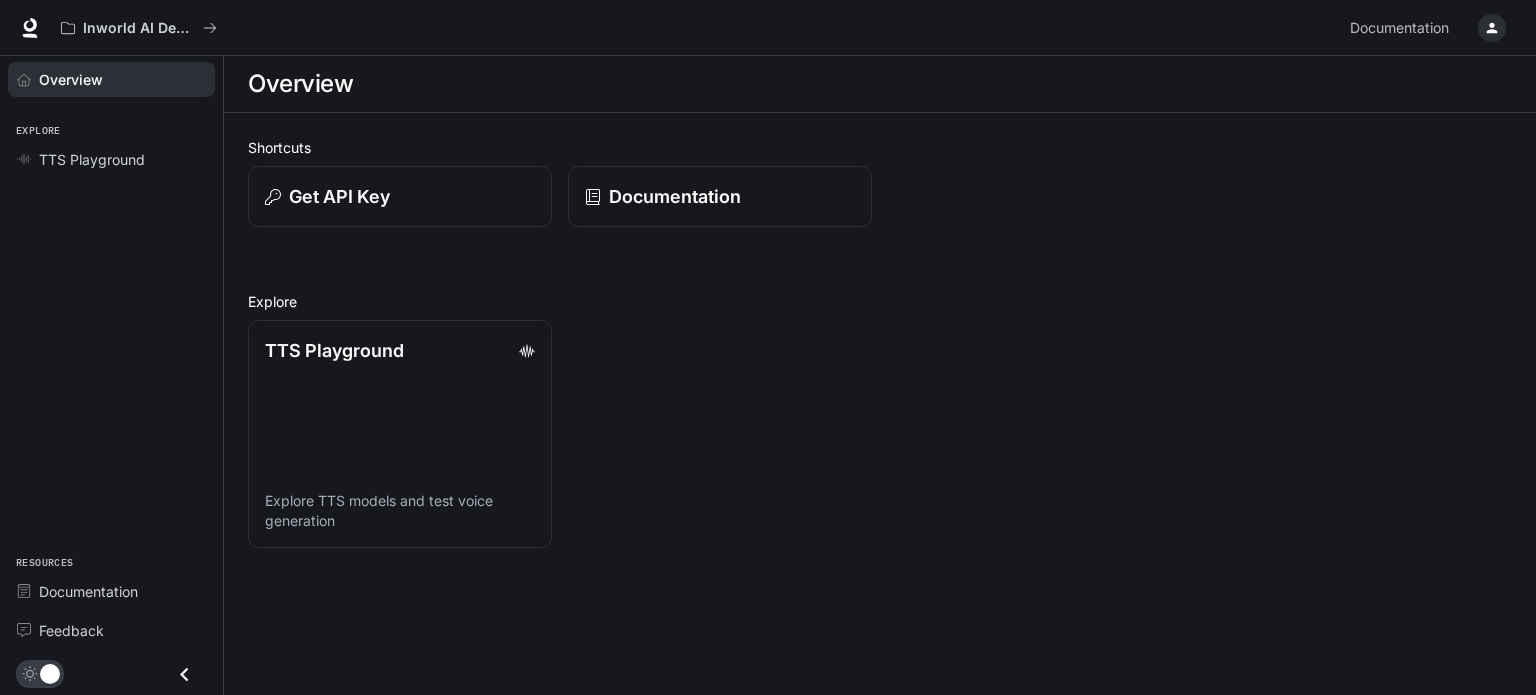 click 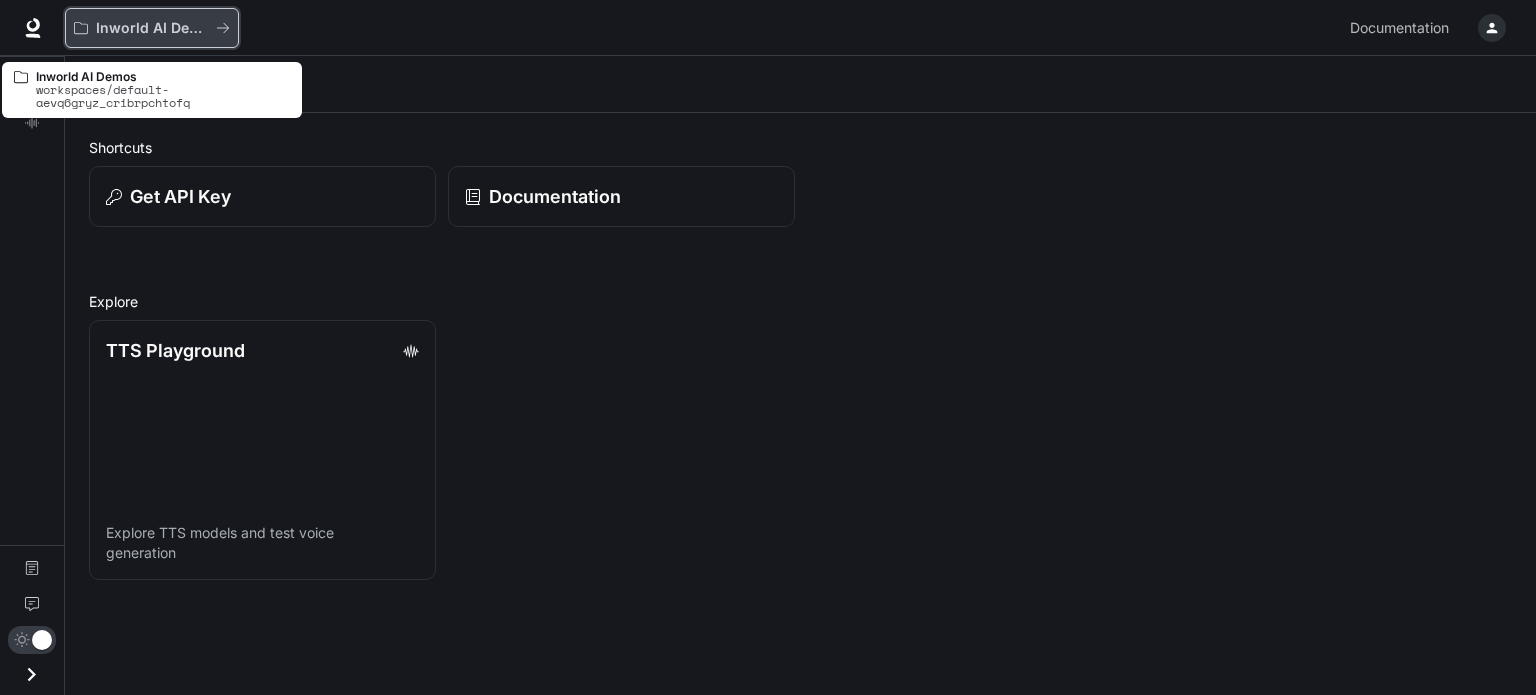 click on "Inworld AI Demos" at bounding box center [152, 28] 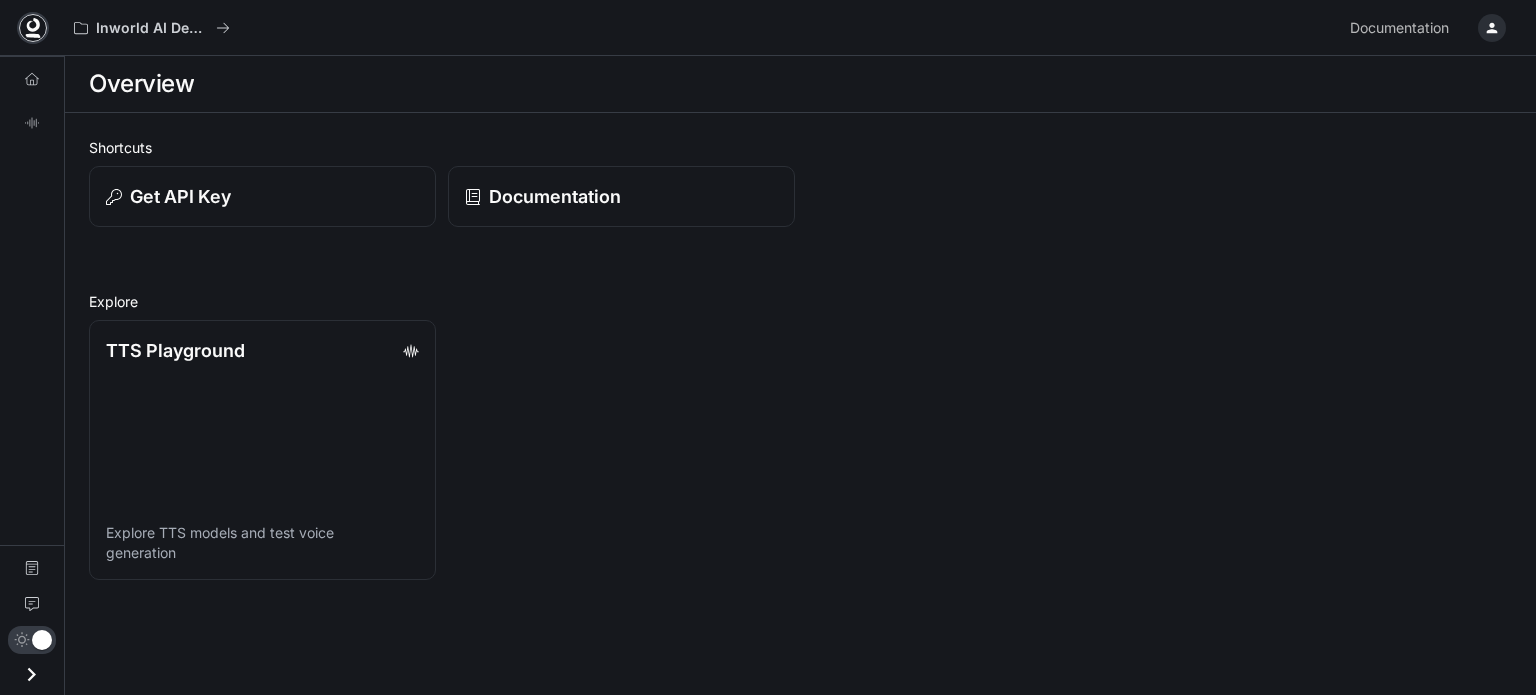 click 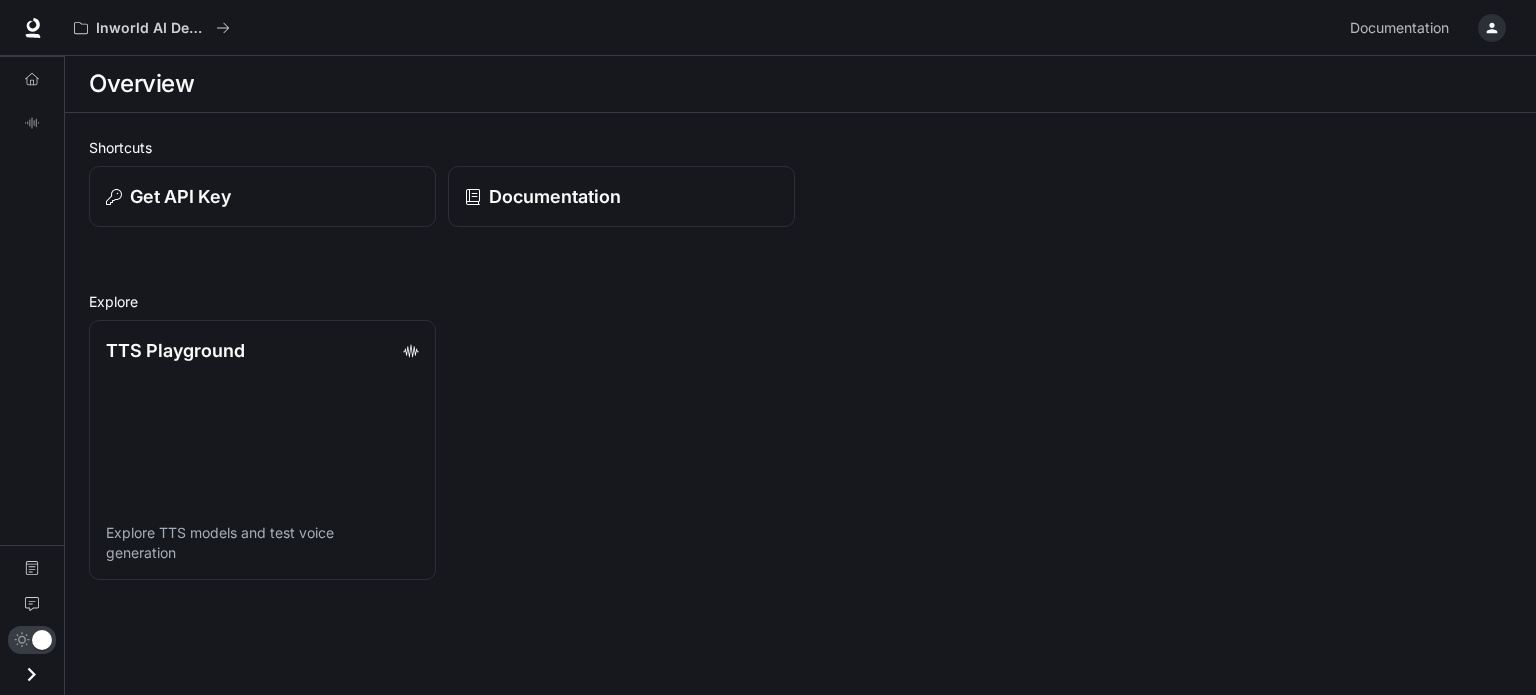 scroll, scrollTop: 0, scrollLeft: 0, axis: both 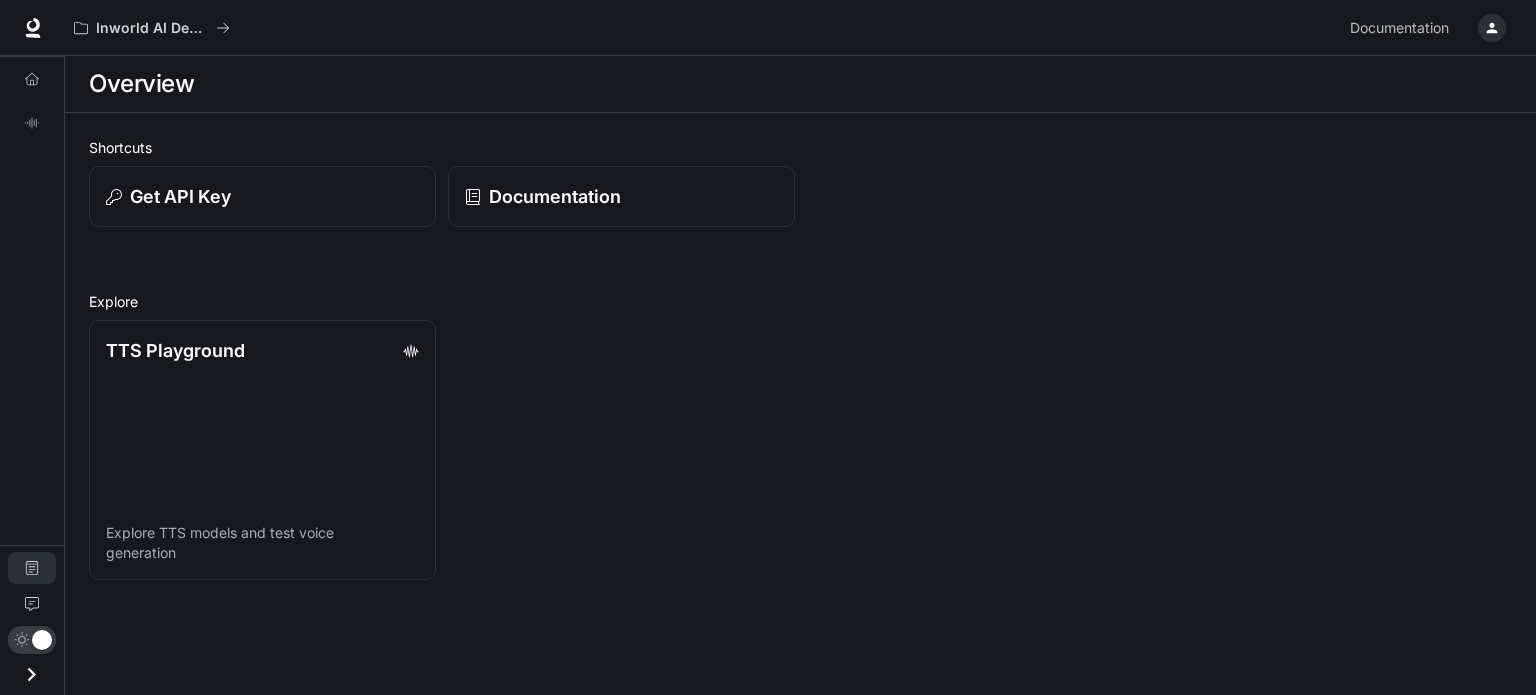 click 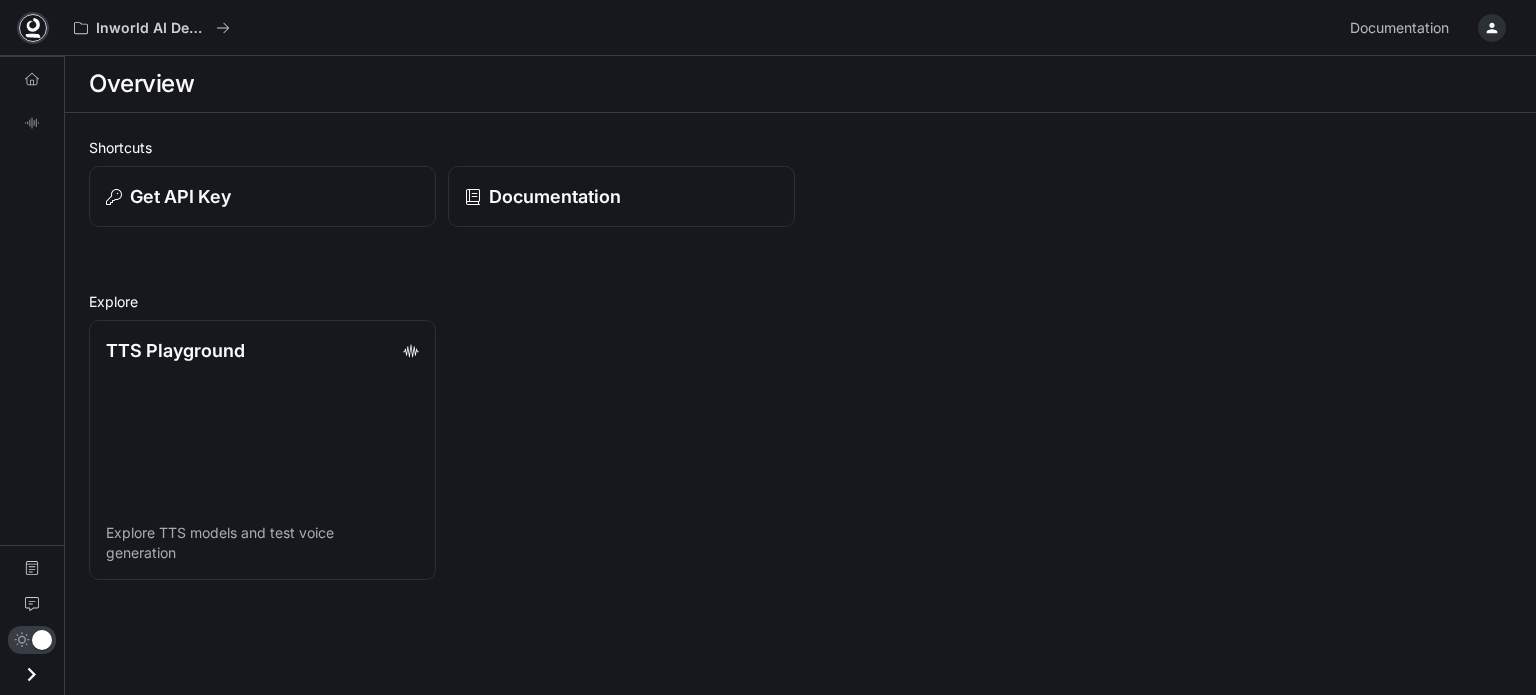 click 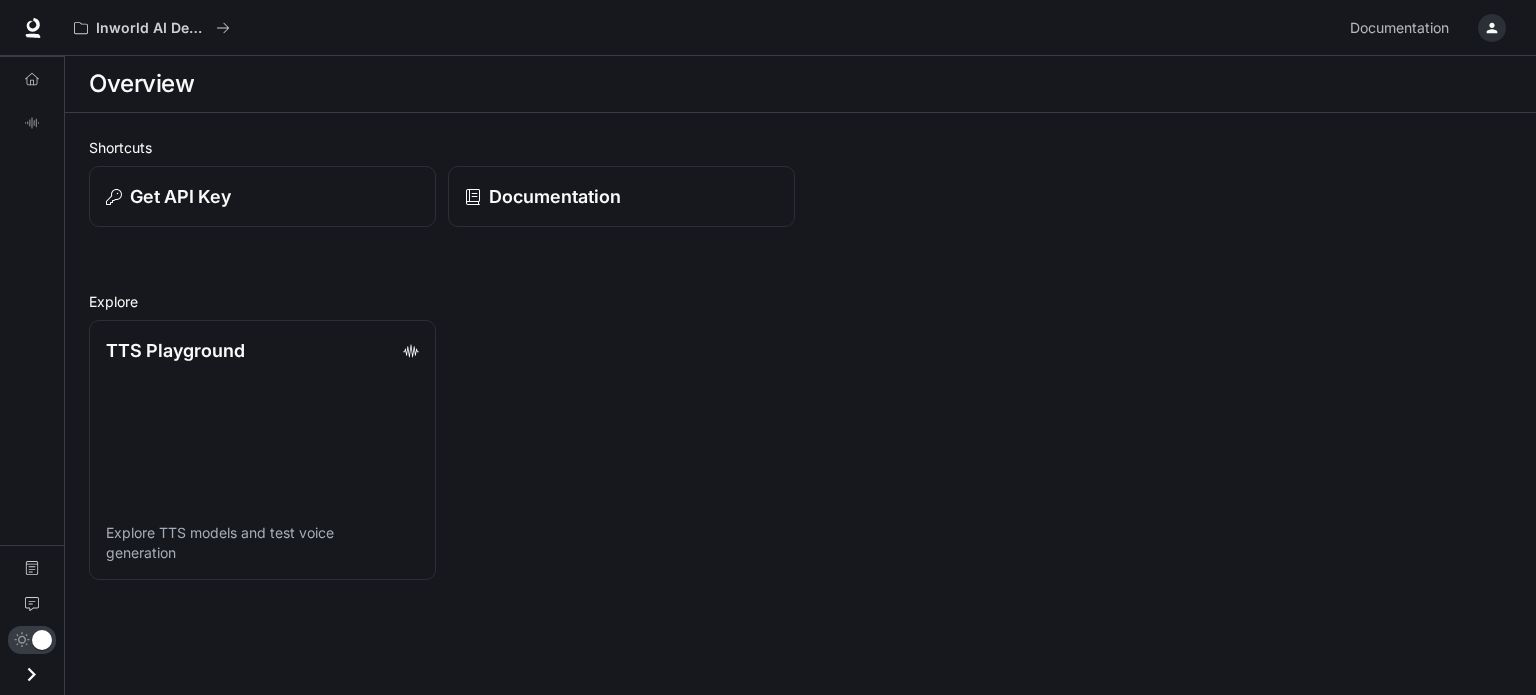 scroll, scrollTop: 0, scrollLeft: 0, axis: both 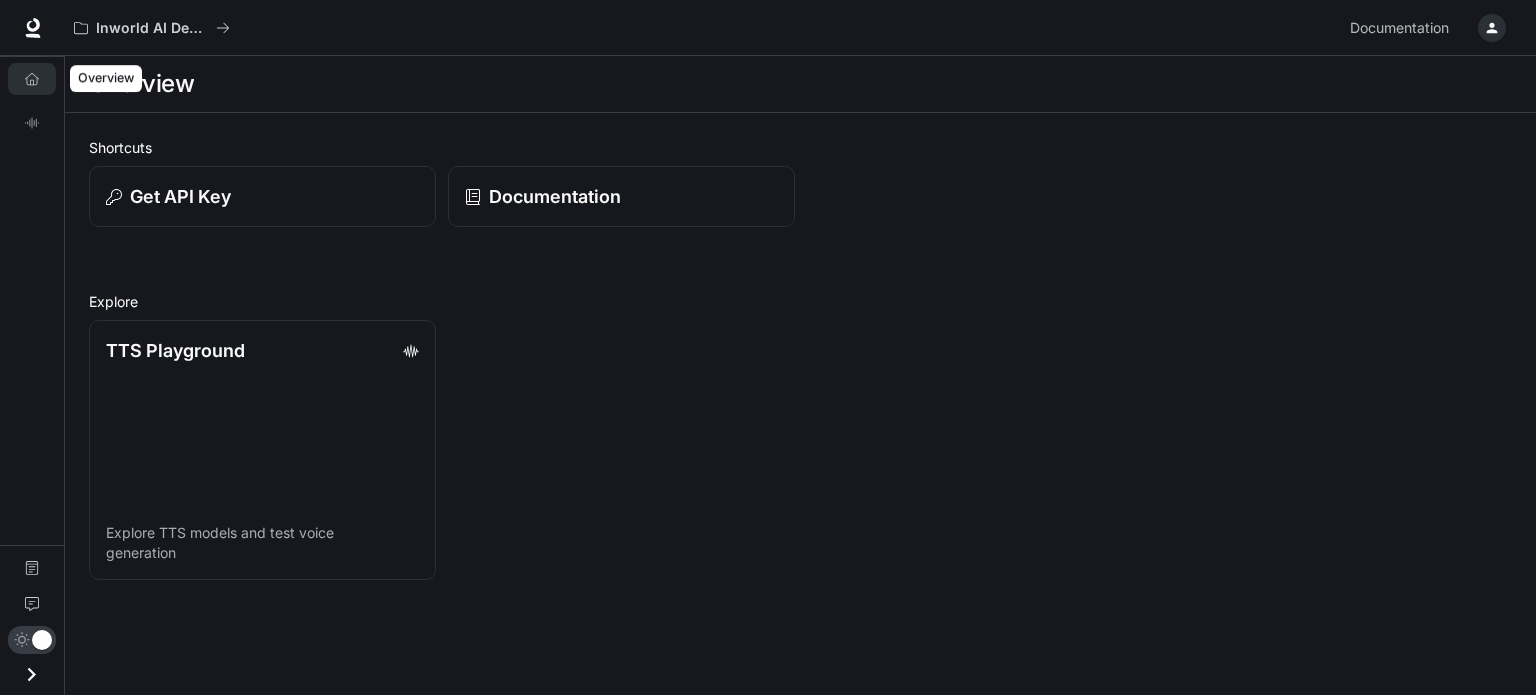 click 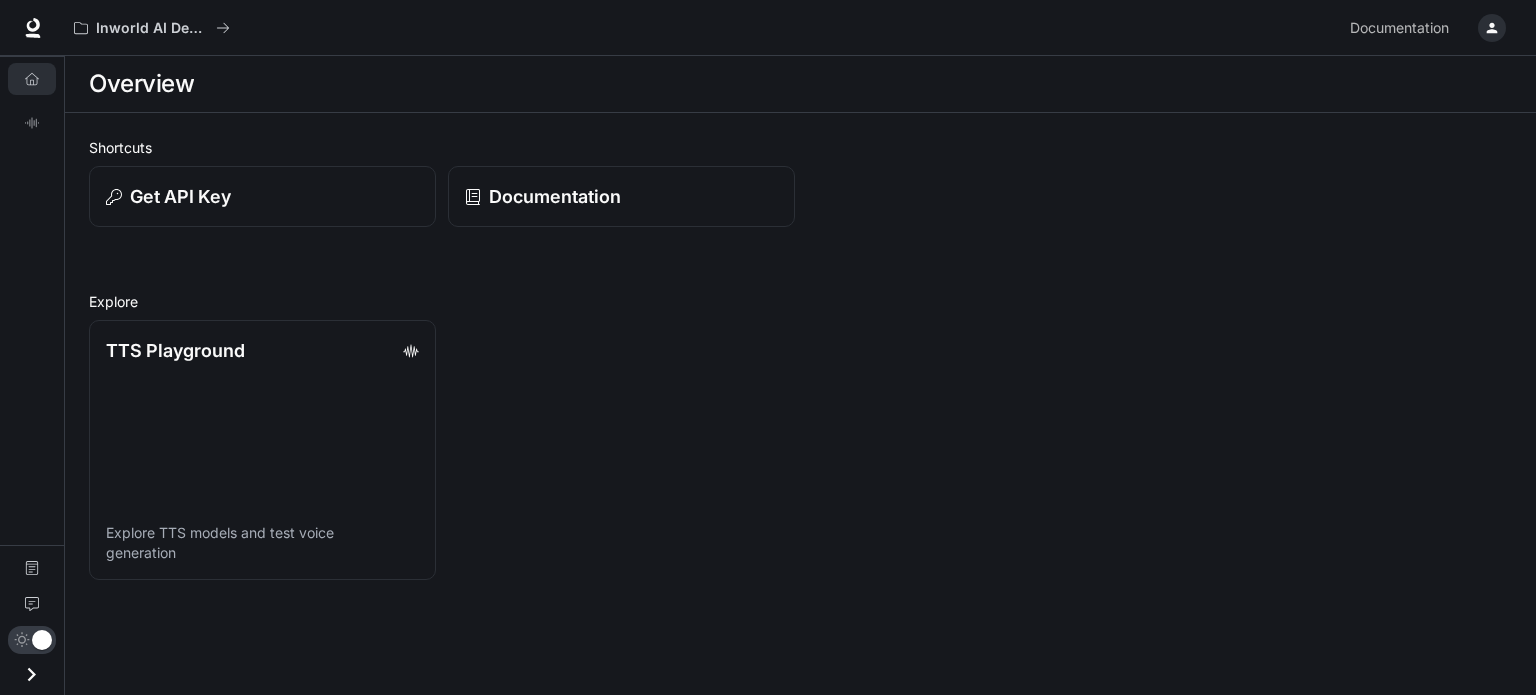 click 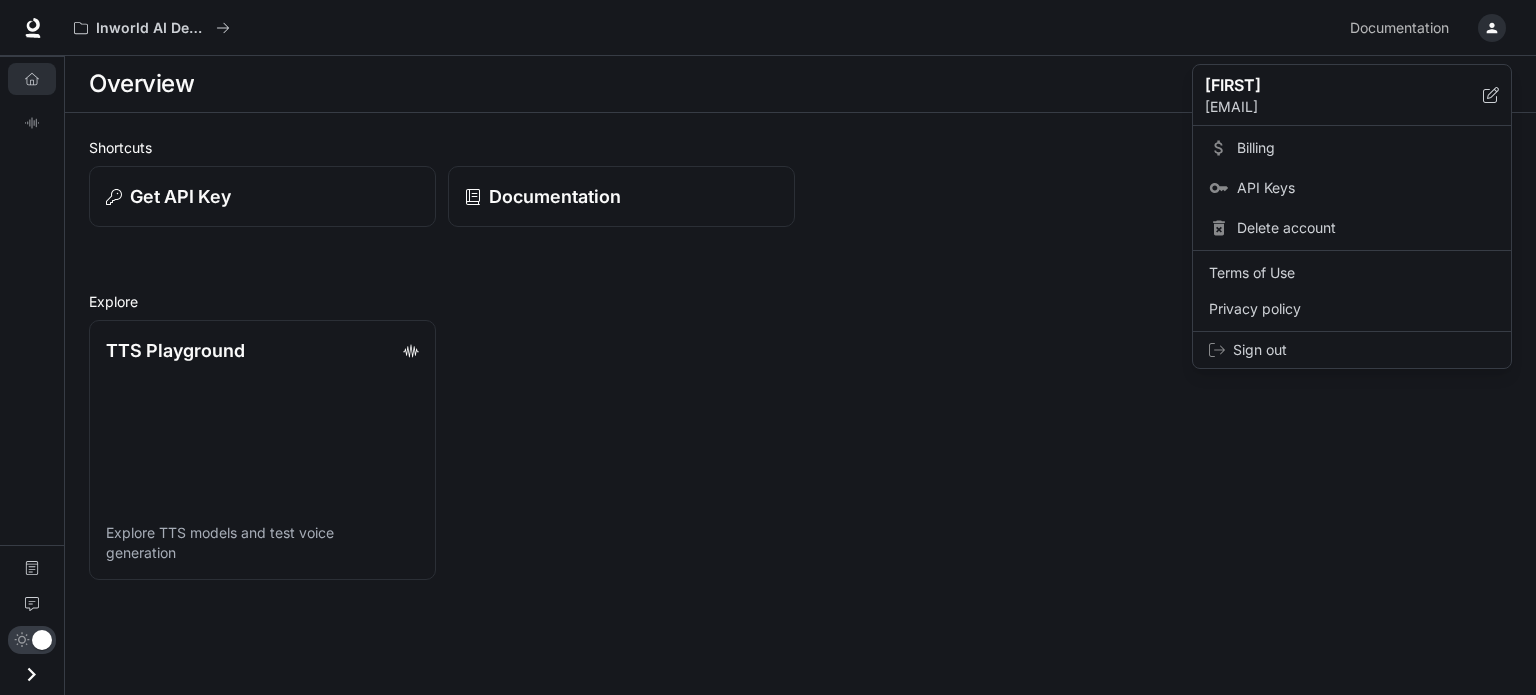 click at bounding box center [768, 347] 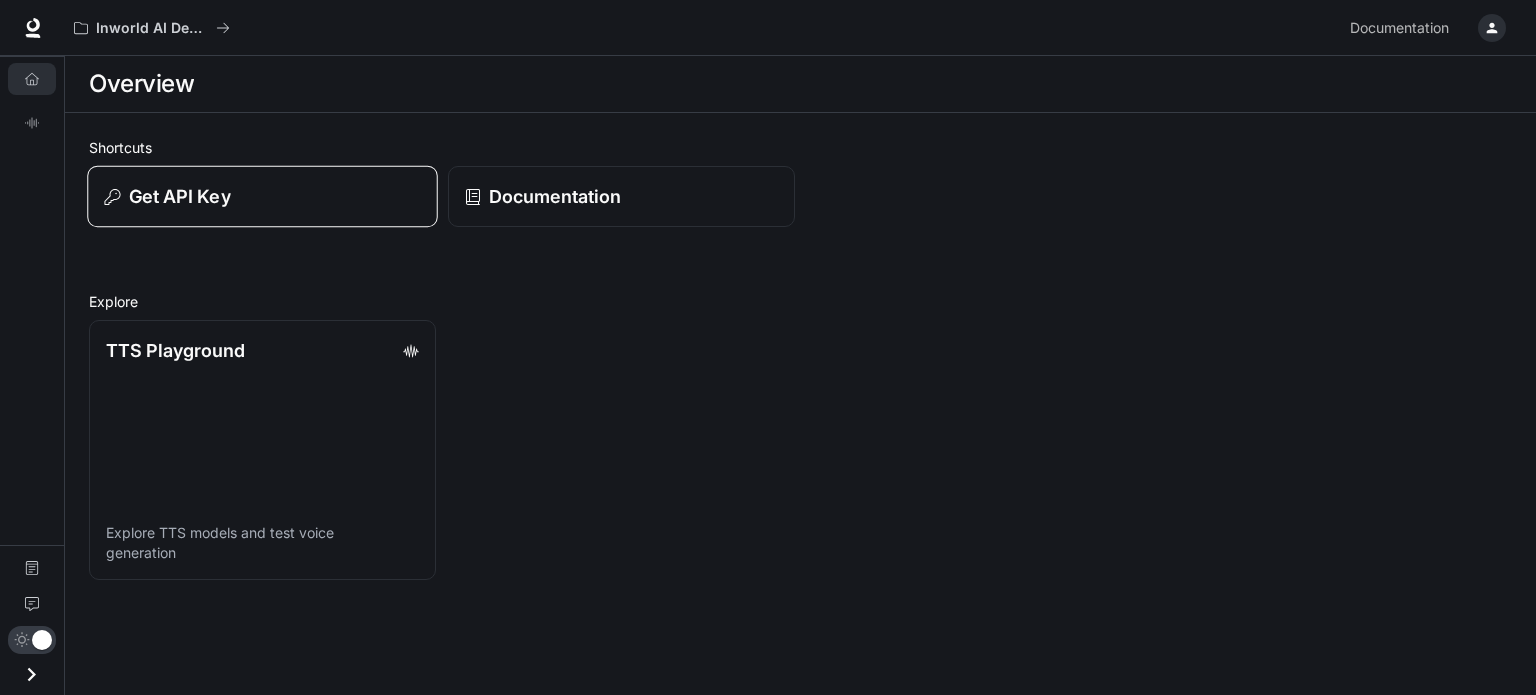 click on "Get API Key" at bounding box center [262, 197] 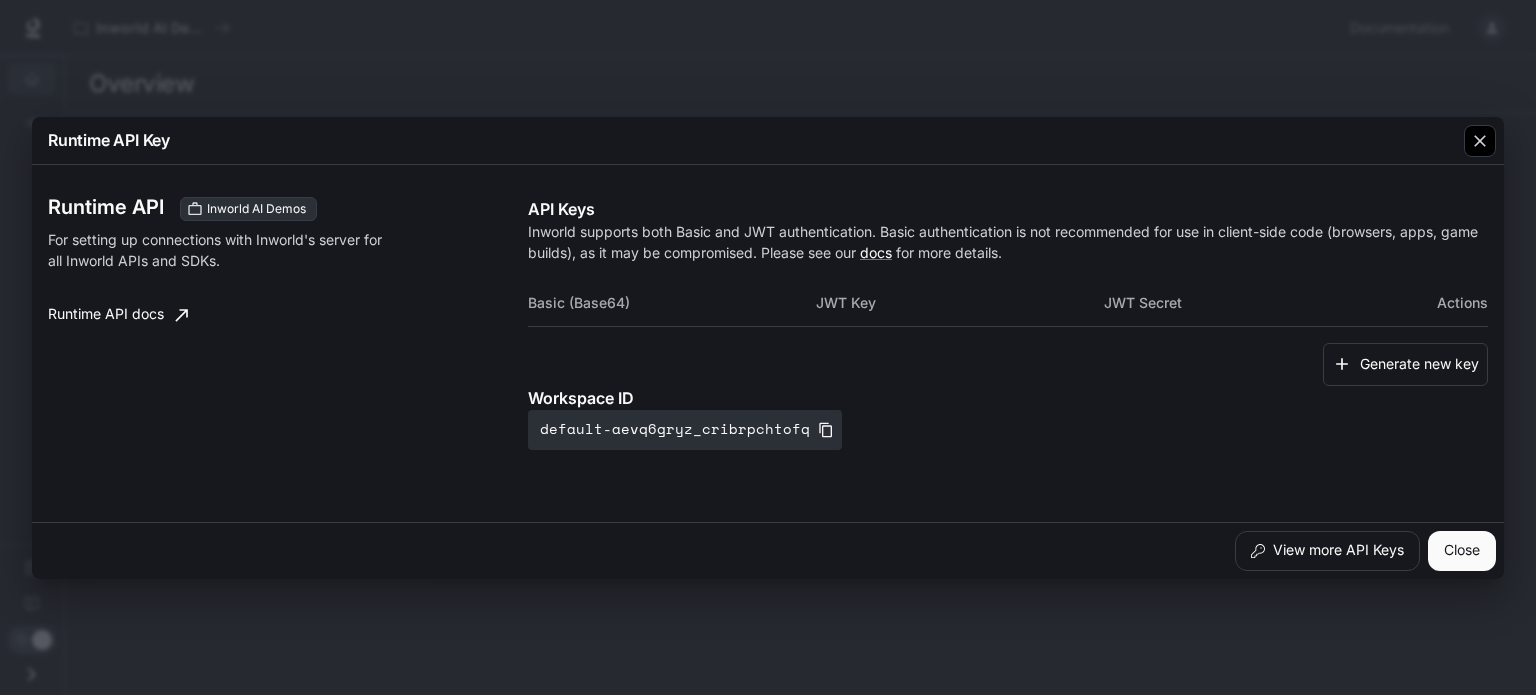 click 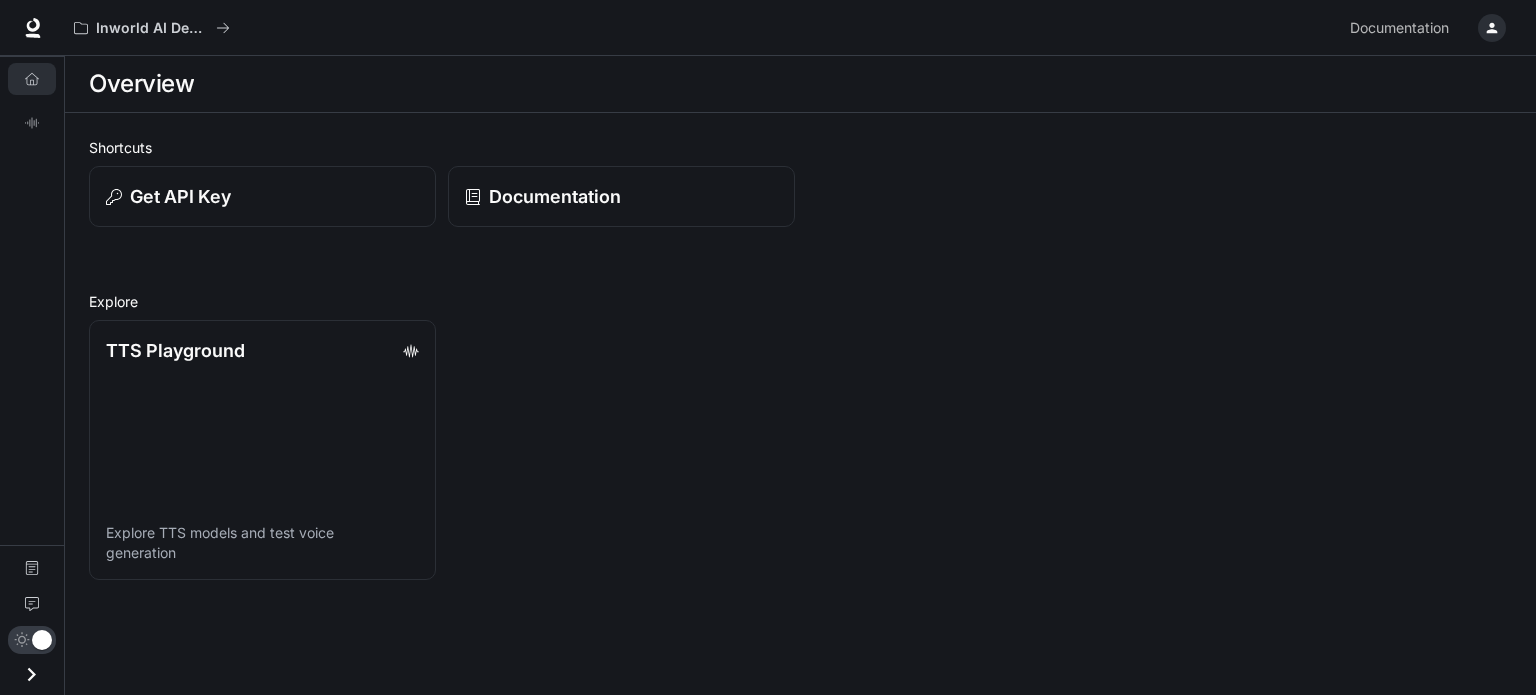 click 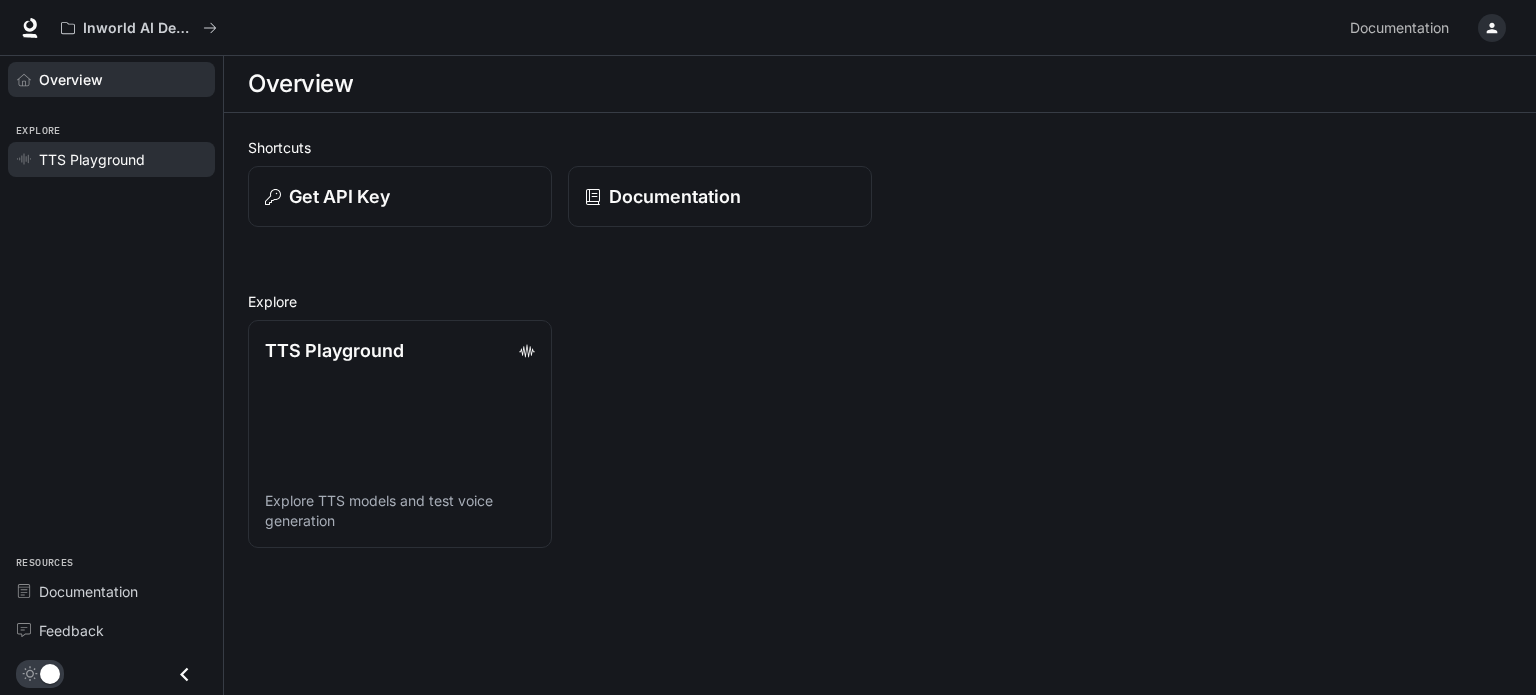 click on "TTS Playground" at bounding box center [111, 159] 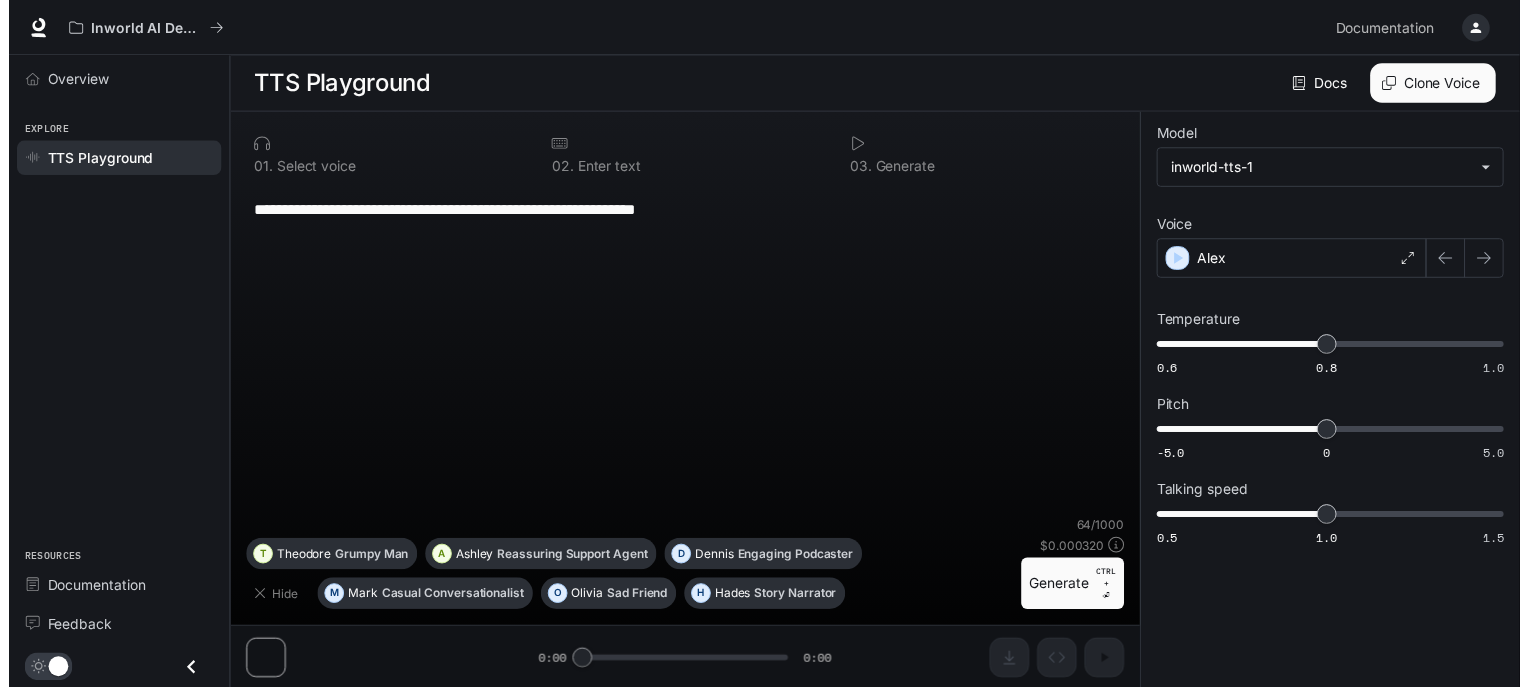 scroll, scrollTop: 0, scrollLeft: 0, axis: both 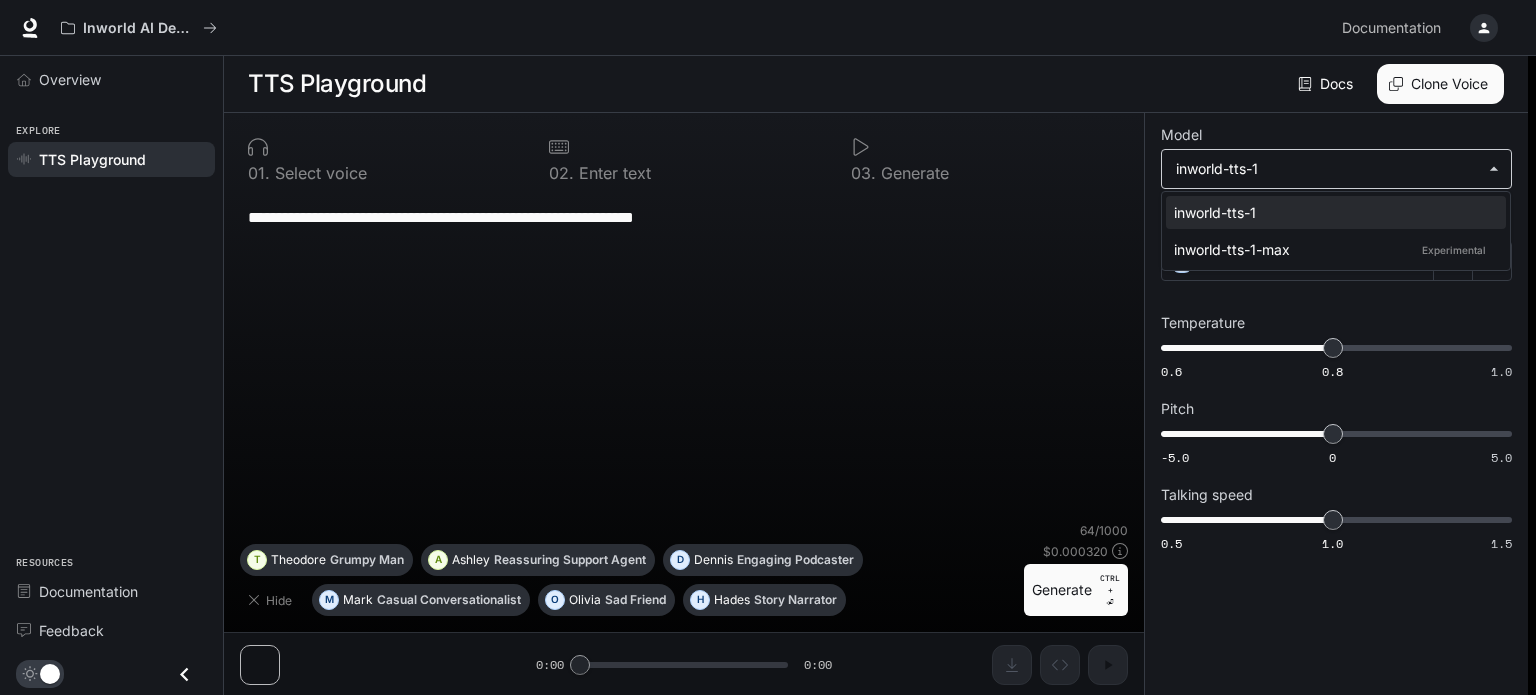 click on "**********" at bounding box center [768, 348] 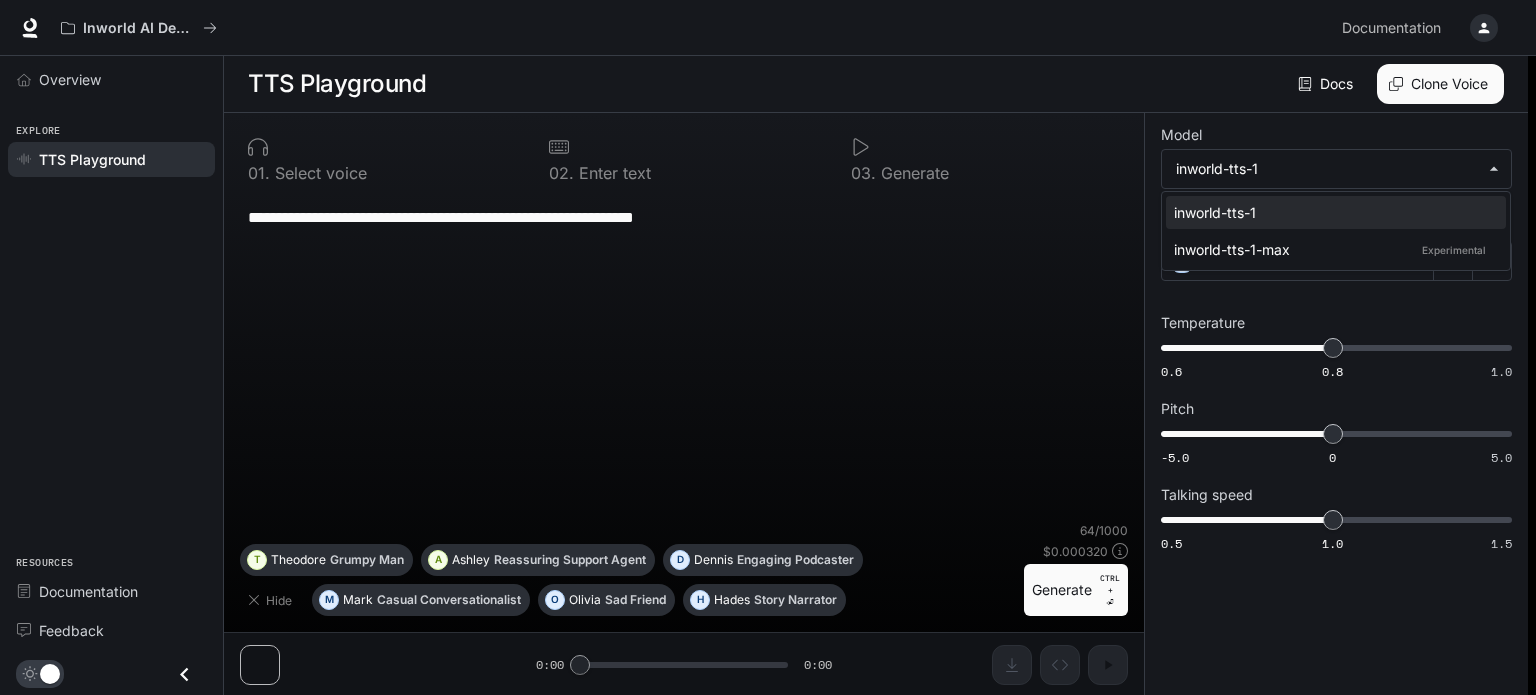 click at bounding box center (768, 347) 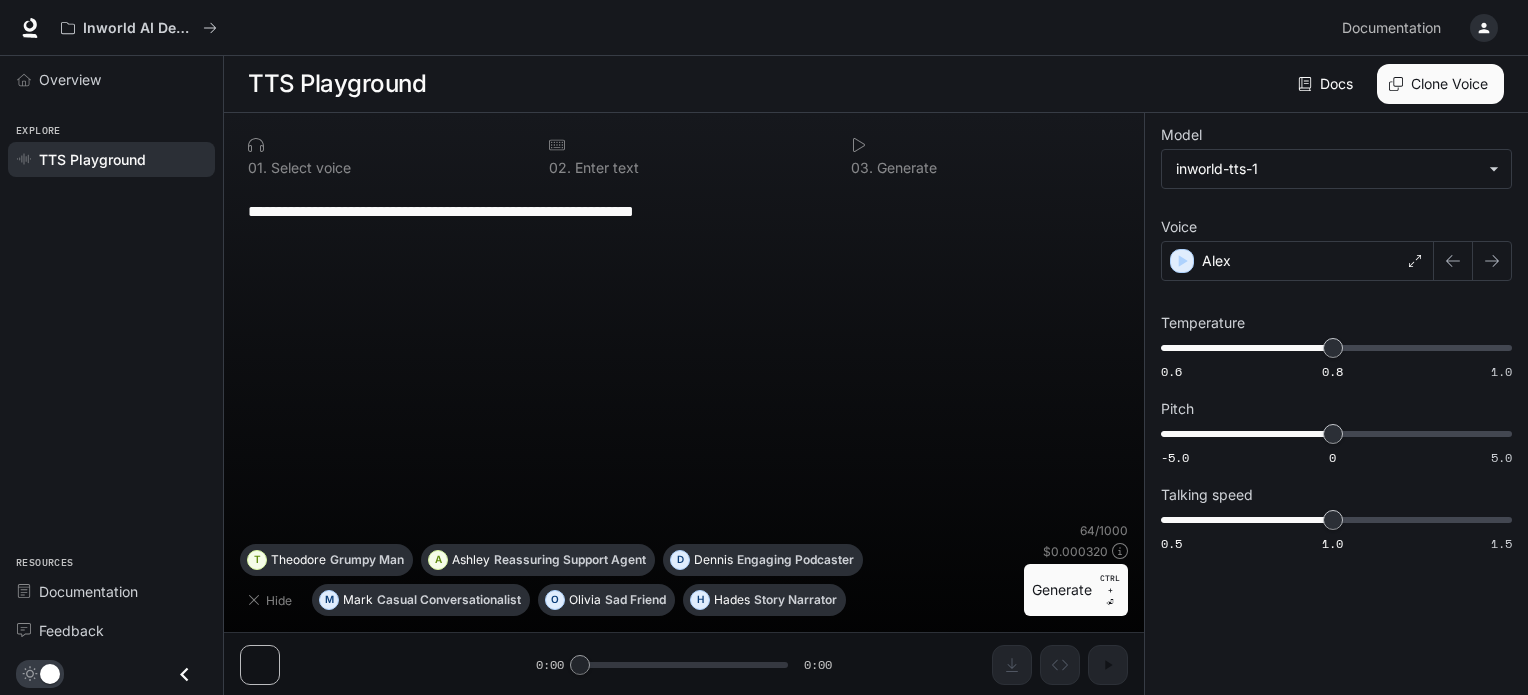 click on "**********" at bounding box center (764, 348) 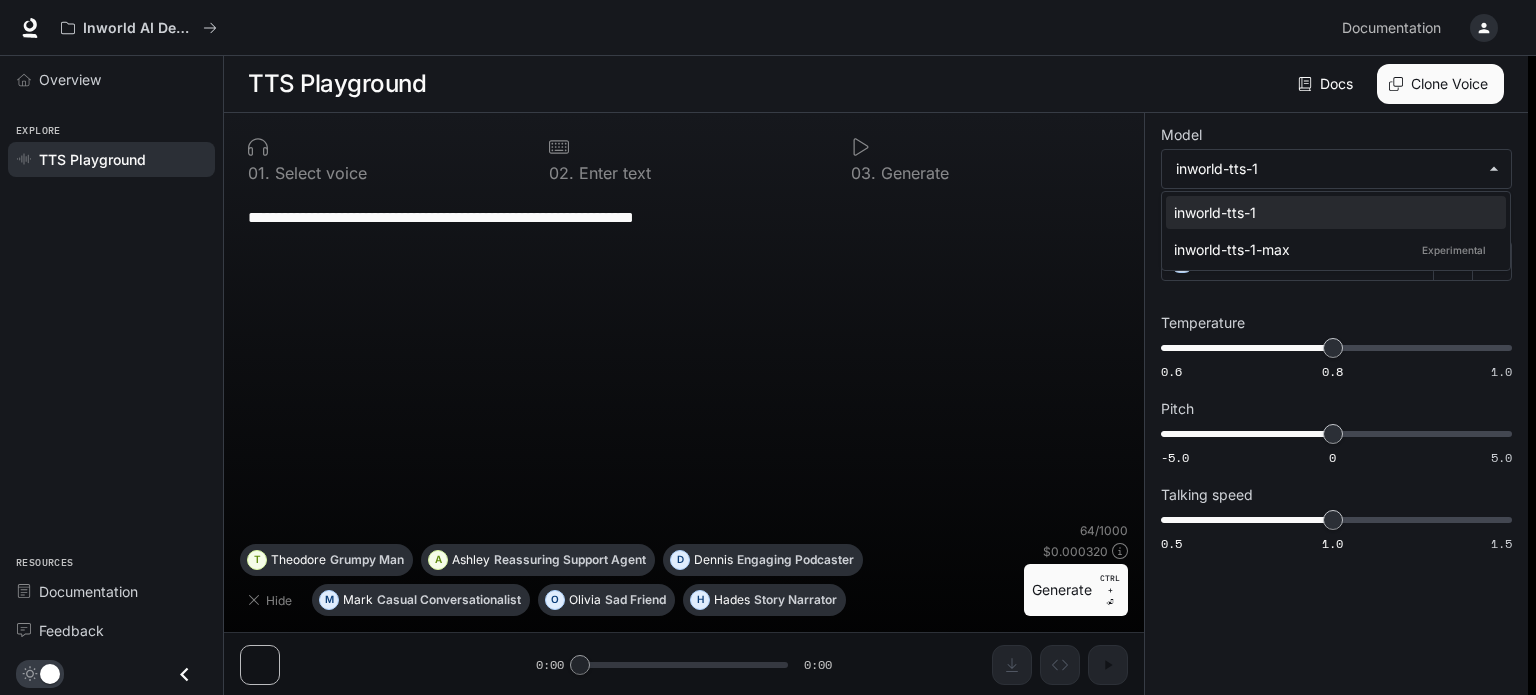 click at bounding box center [768, 347] 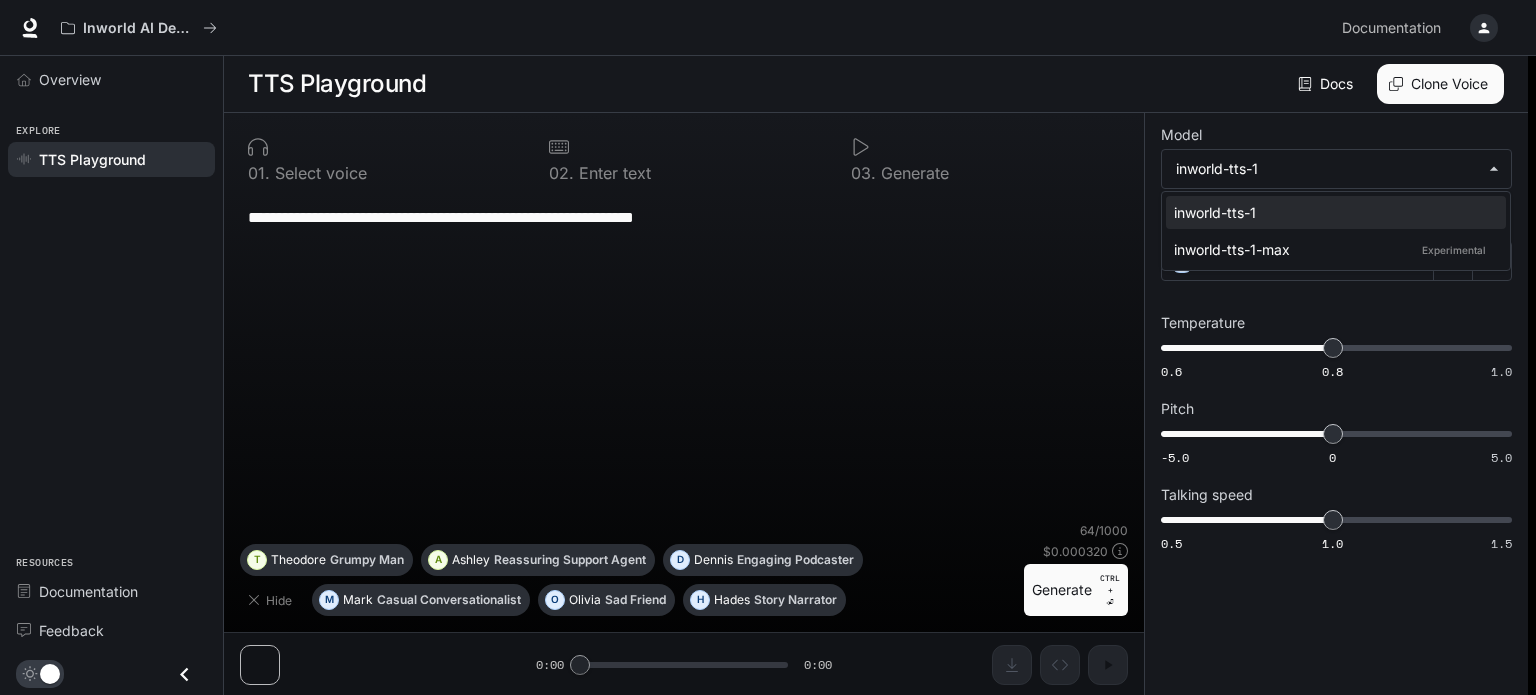 click at bounding box center (768, 347) 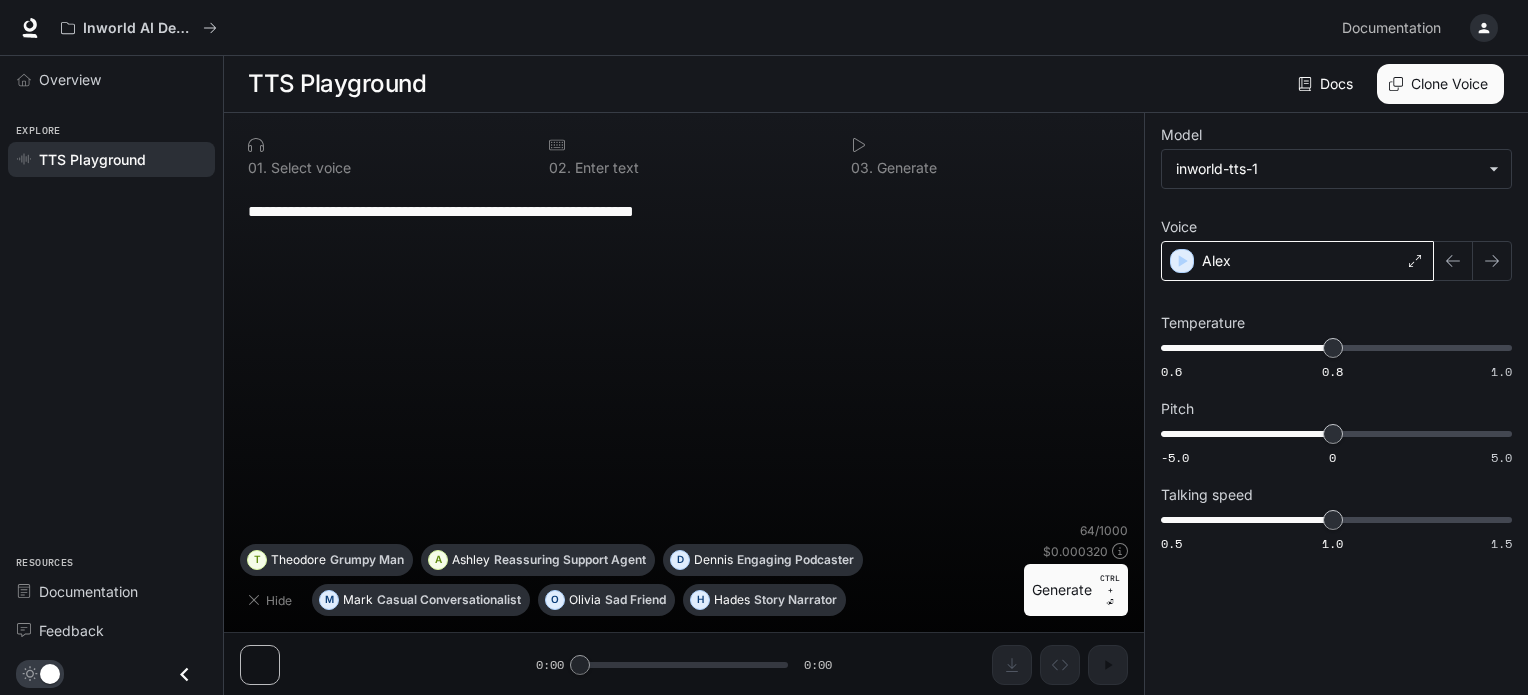 click on "Alex" at bounding box center [1297, 261] 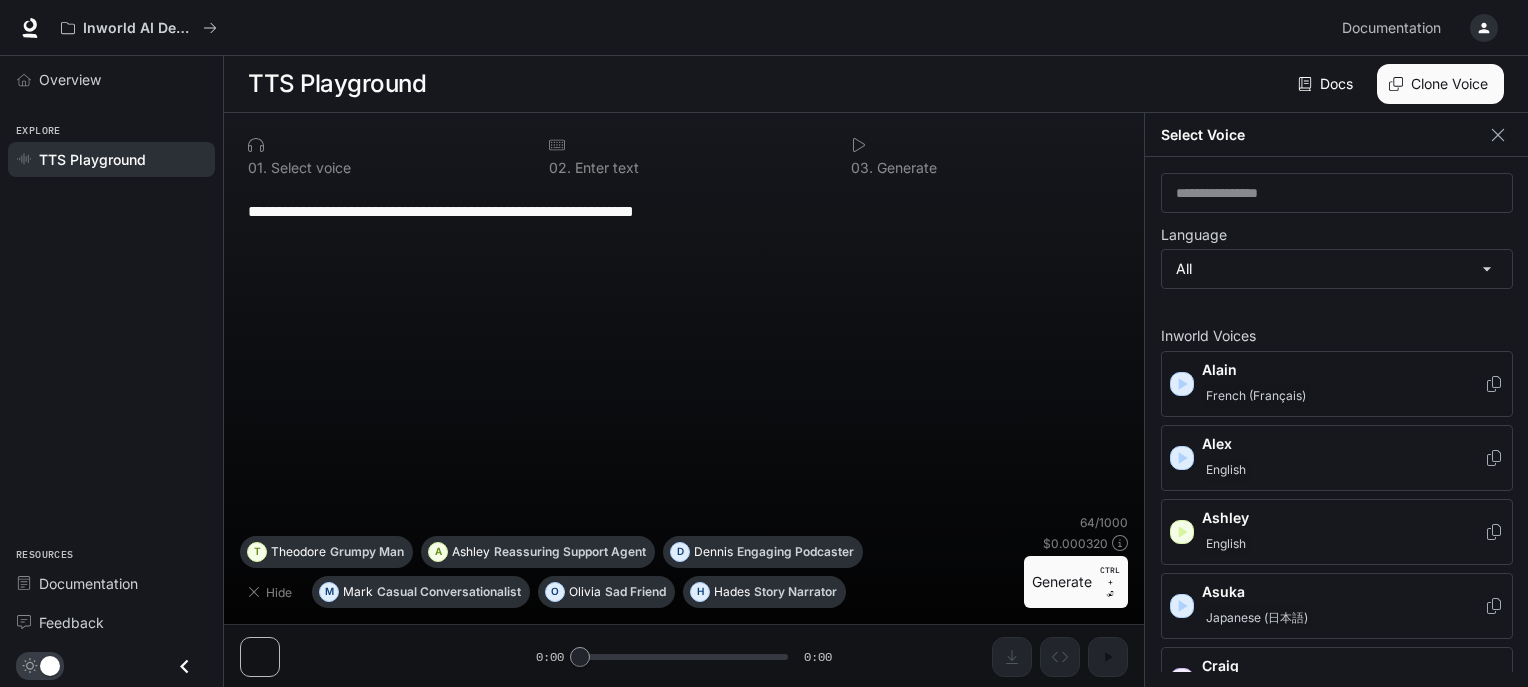 click 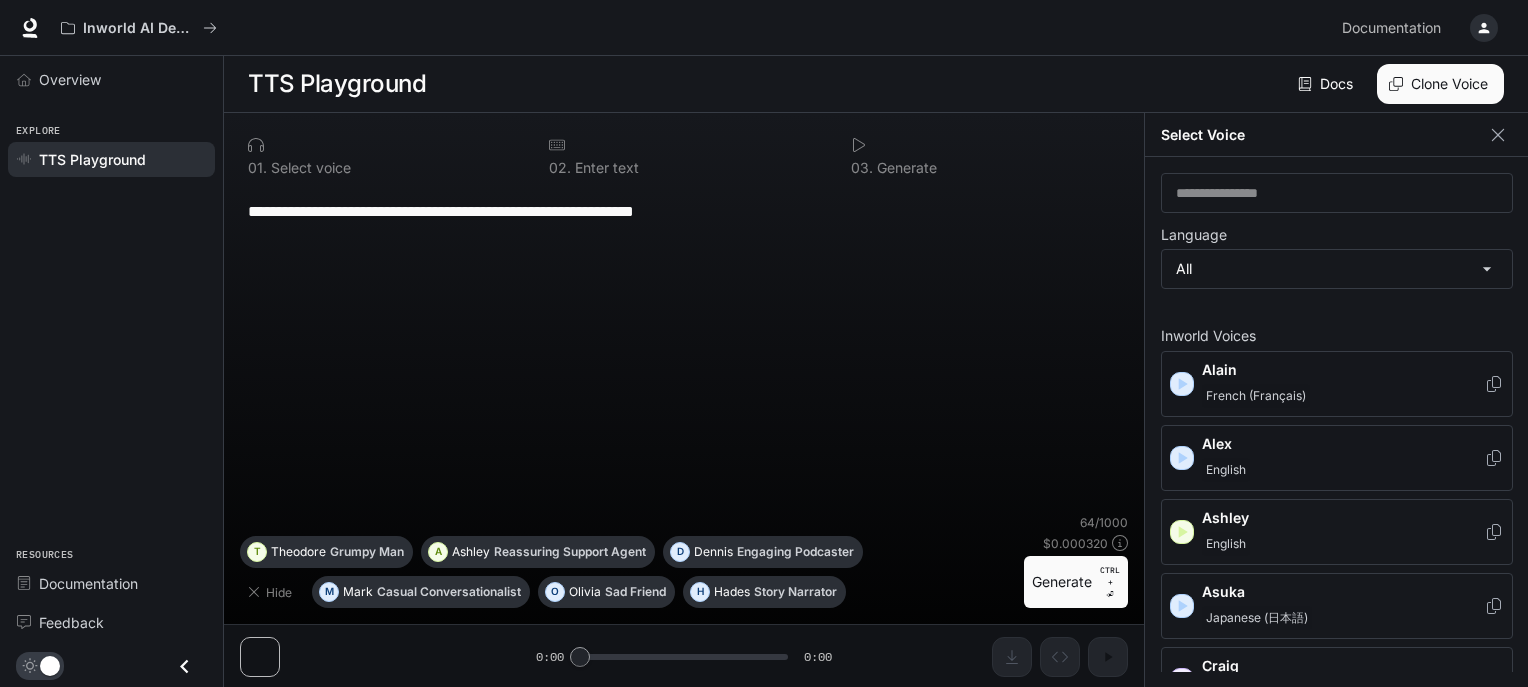 click 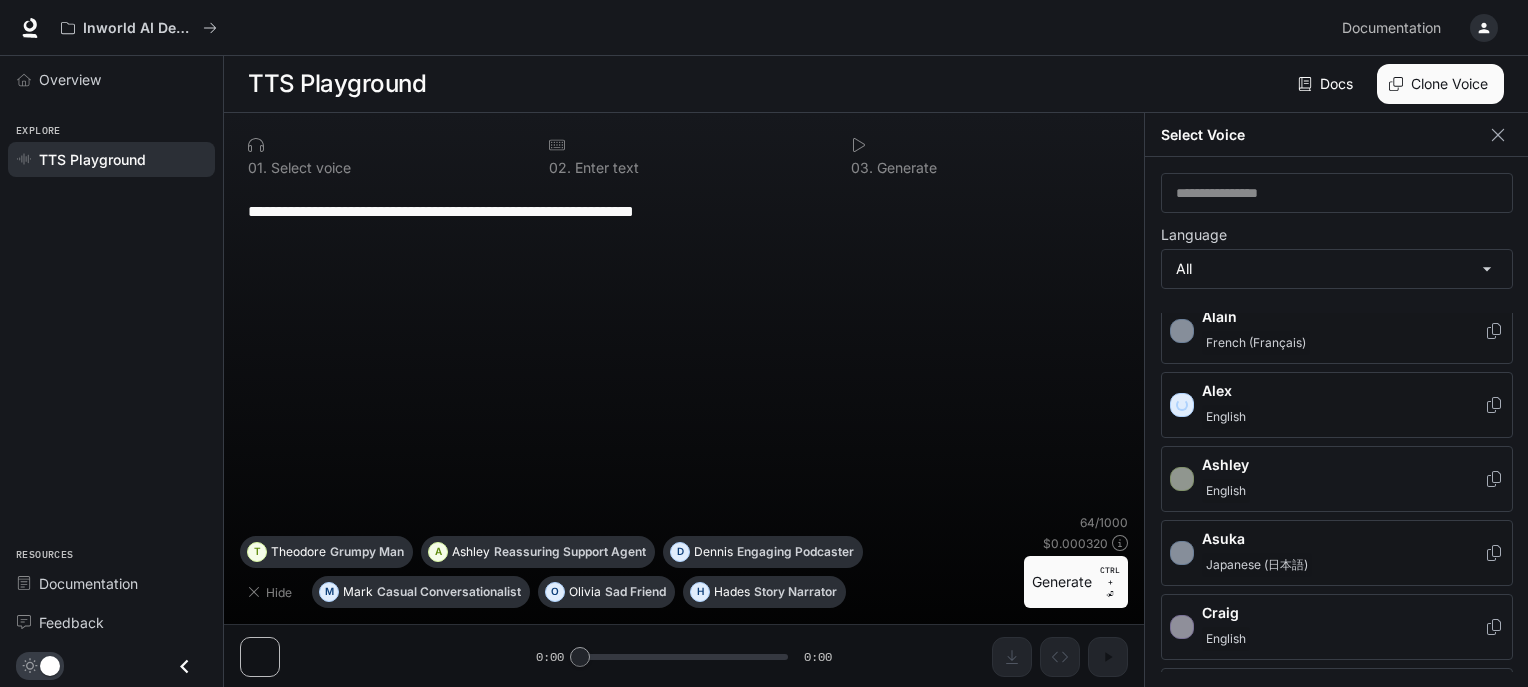 scroll, scrollTop: 300, scrollLeft: 0, axis: vertical 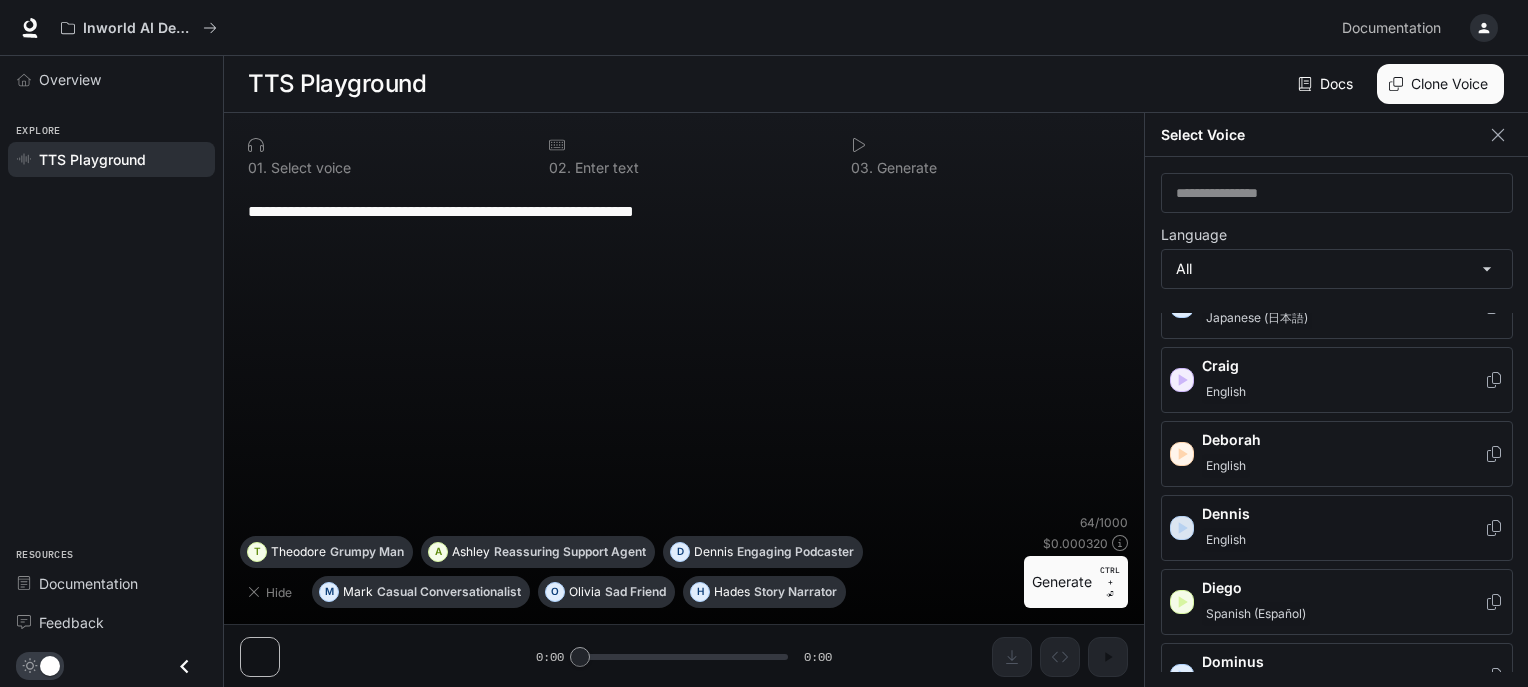 click 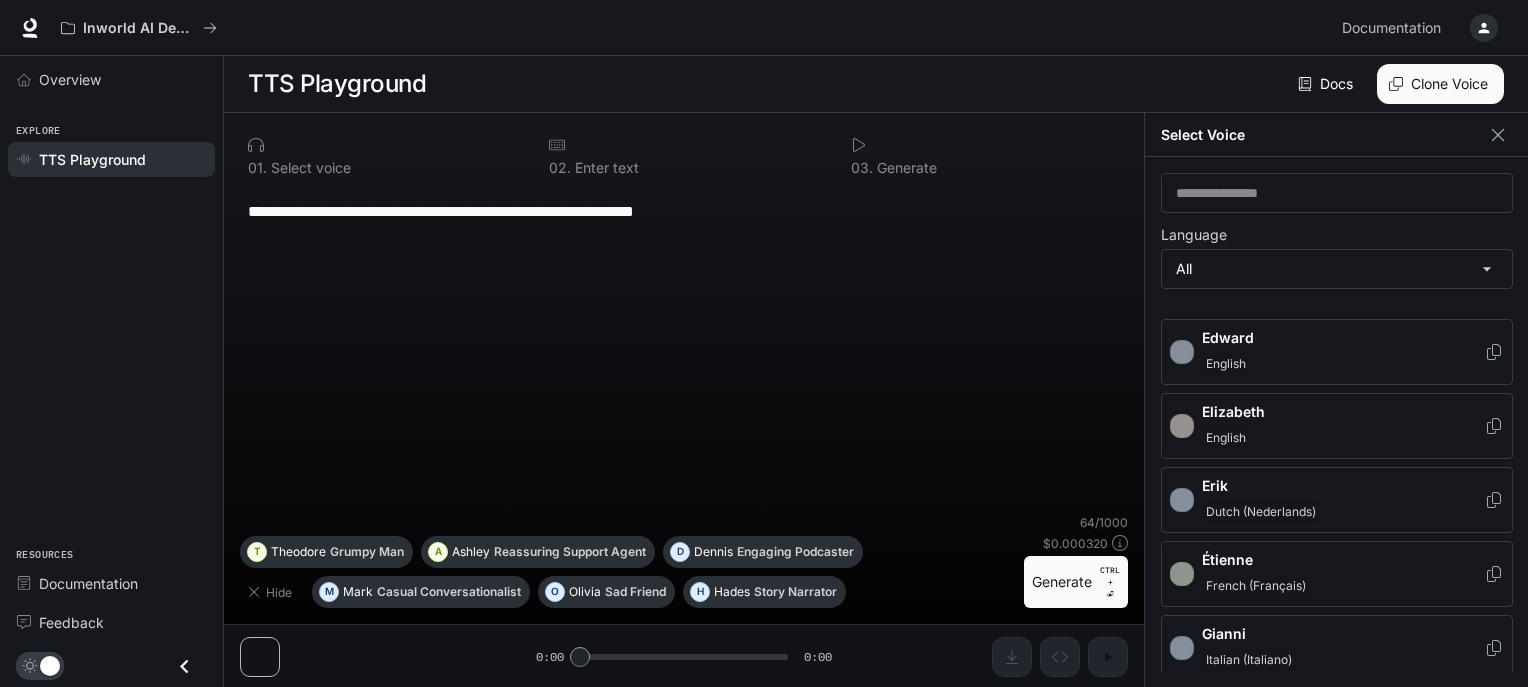 scroll, scrollTop: 700, scrollLeft: 0, axis: vertical 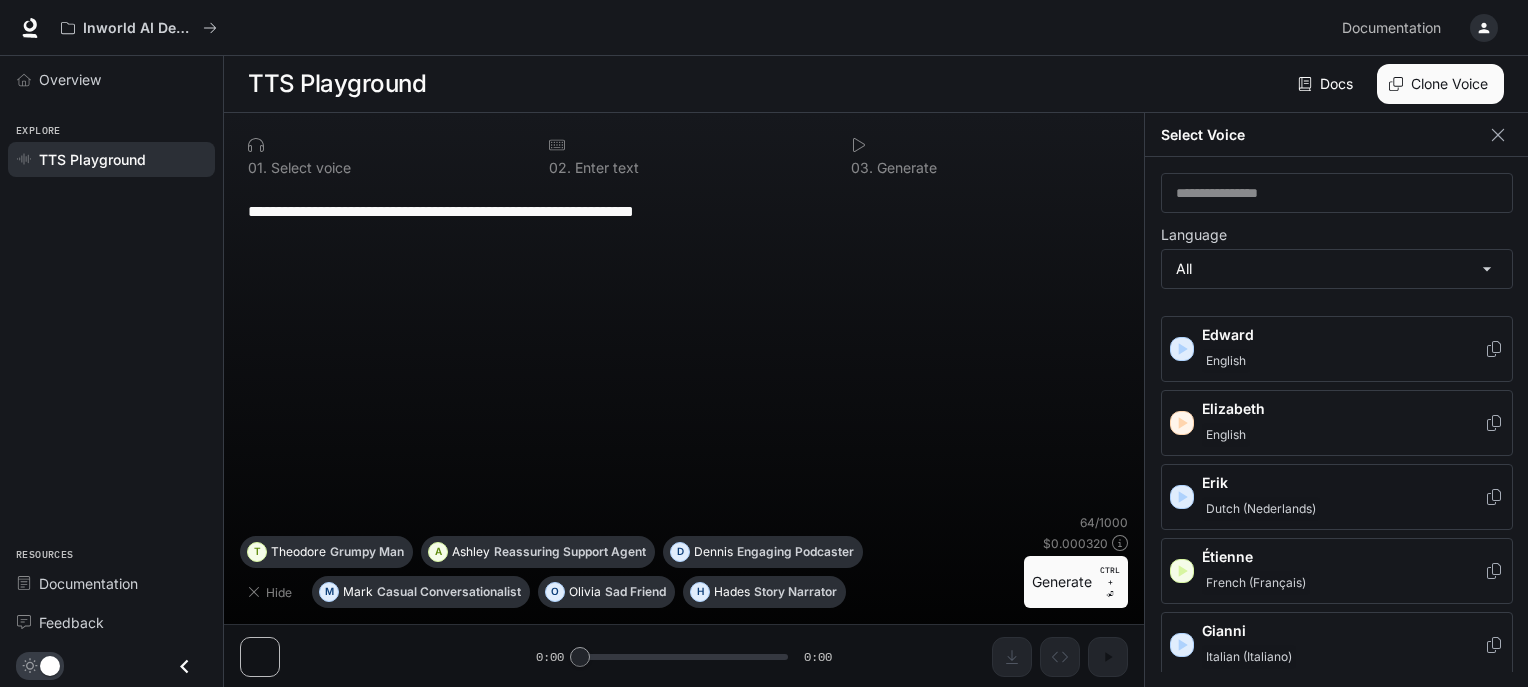 click 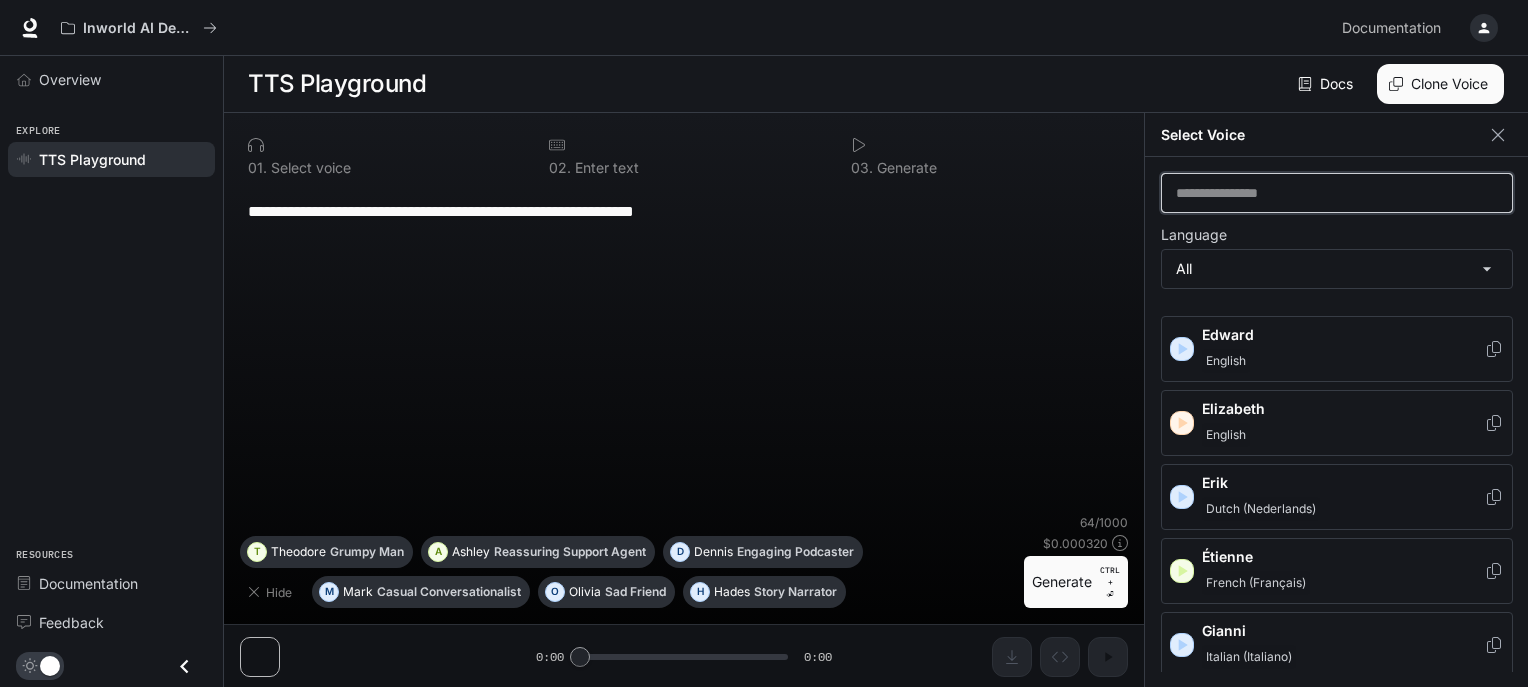 click at bounding box center (1337, 193) 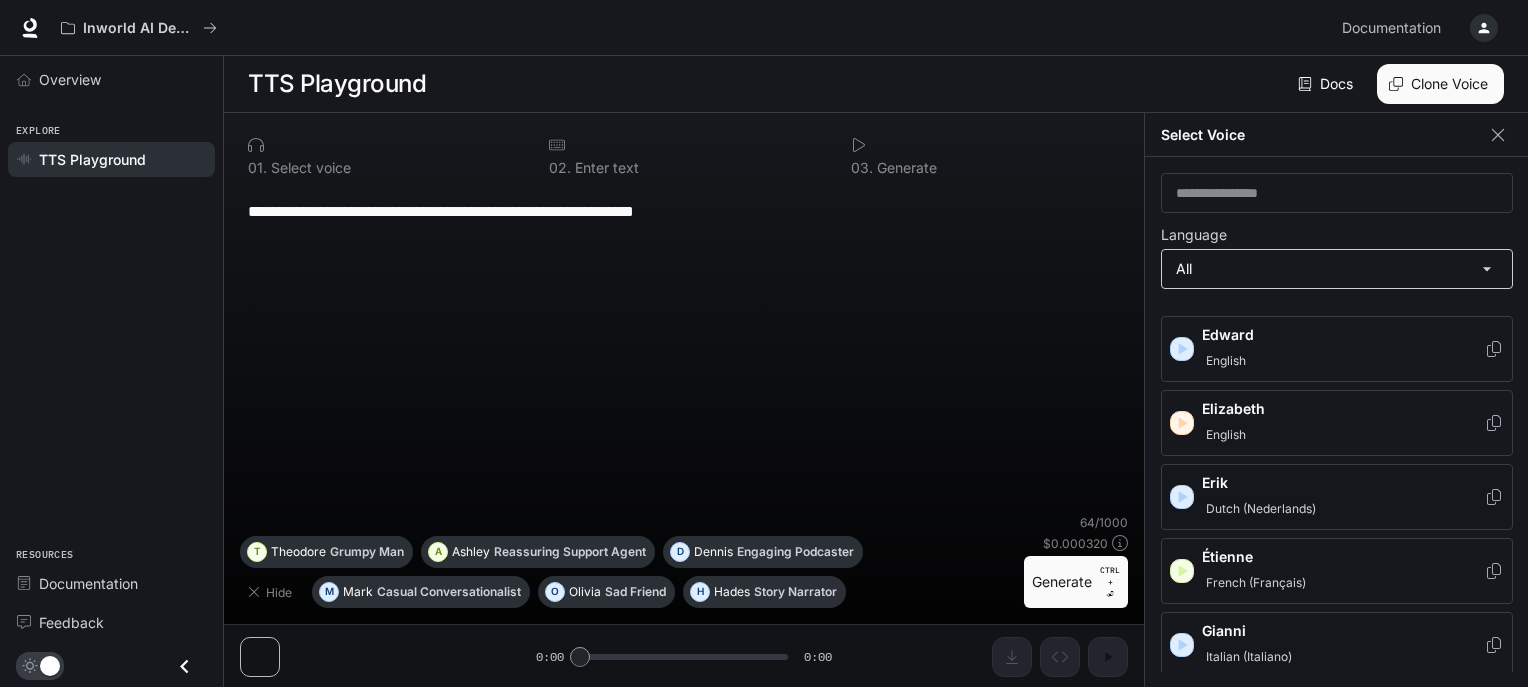 click on "**********" at bounding box center [764, 344] 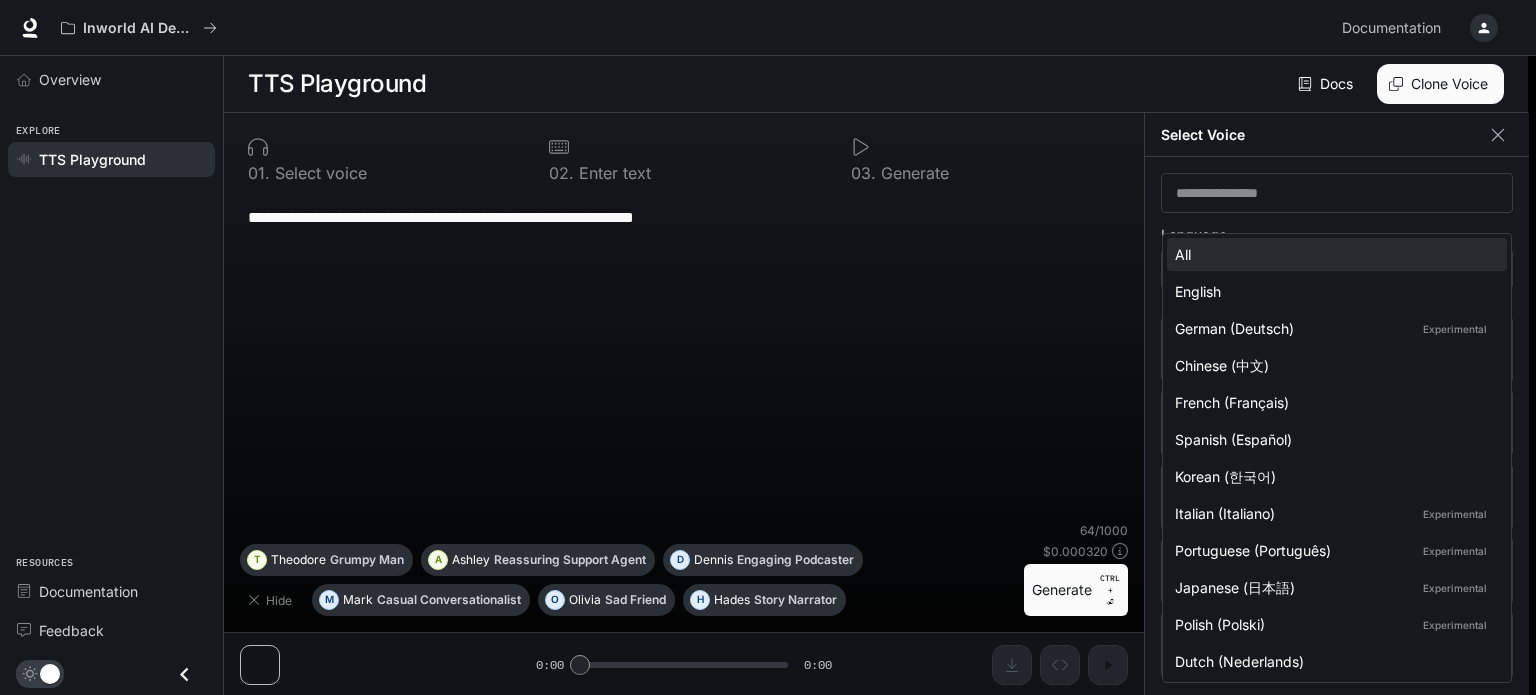 click at bounding box center [768, 347] 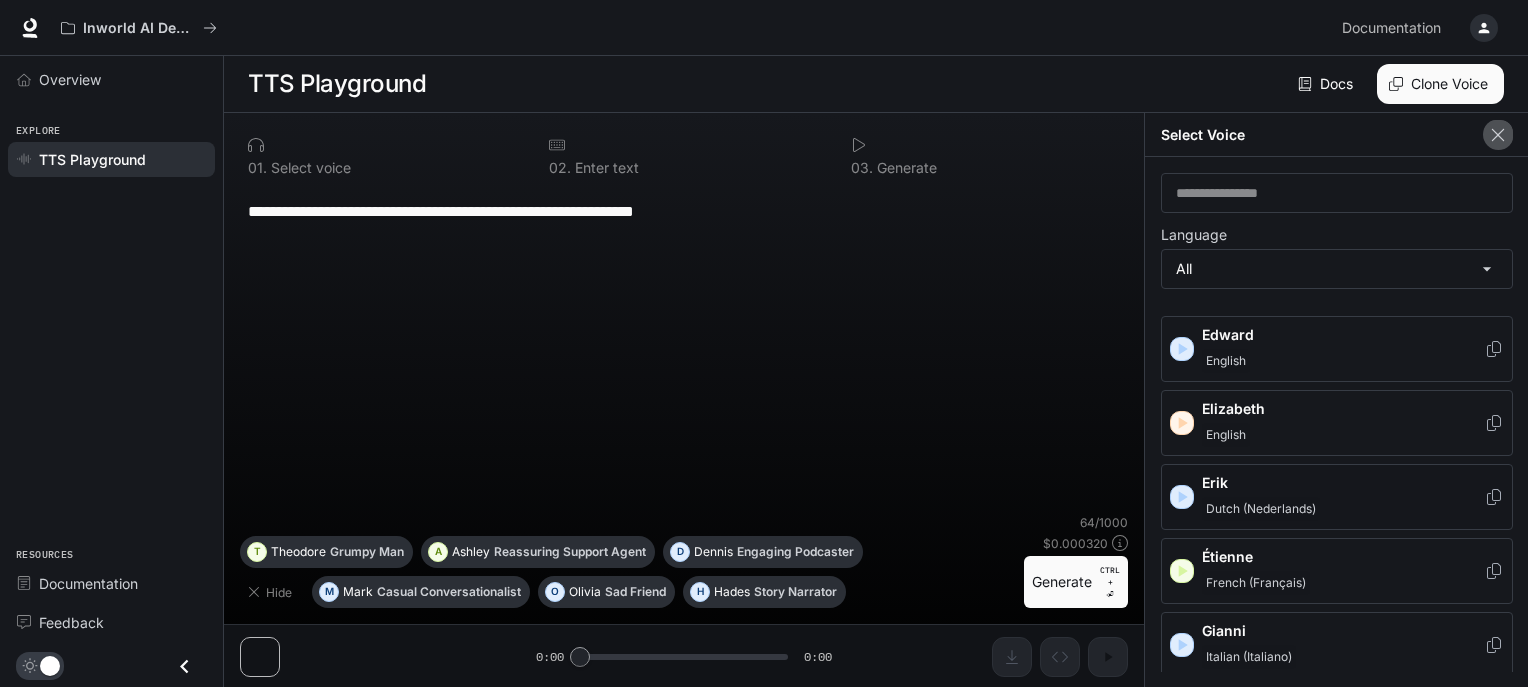 click 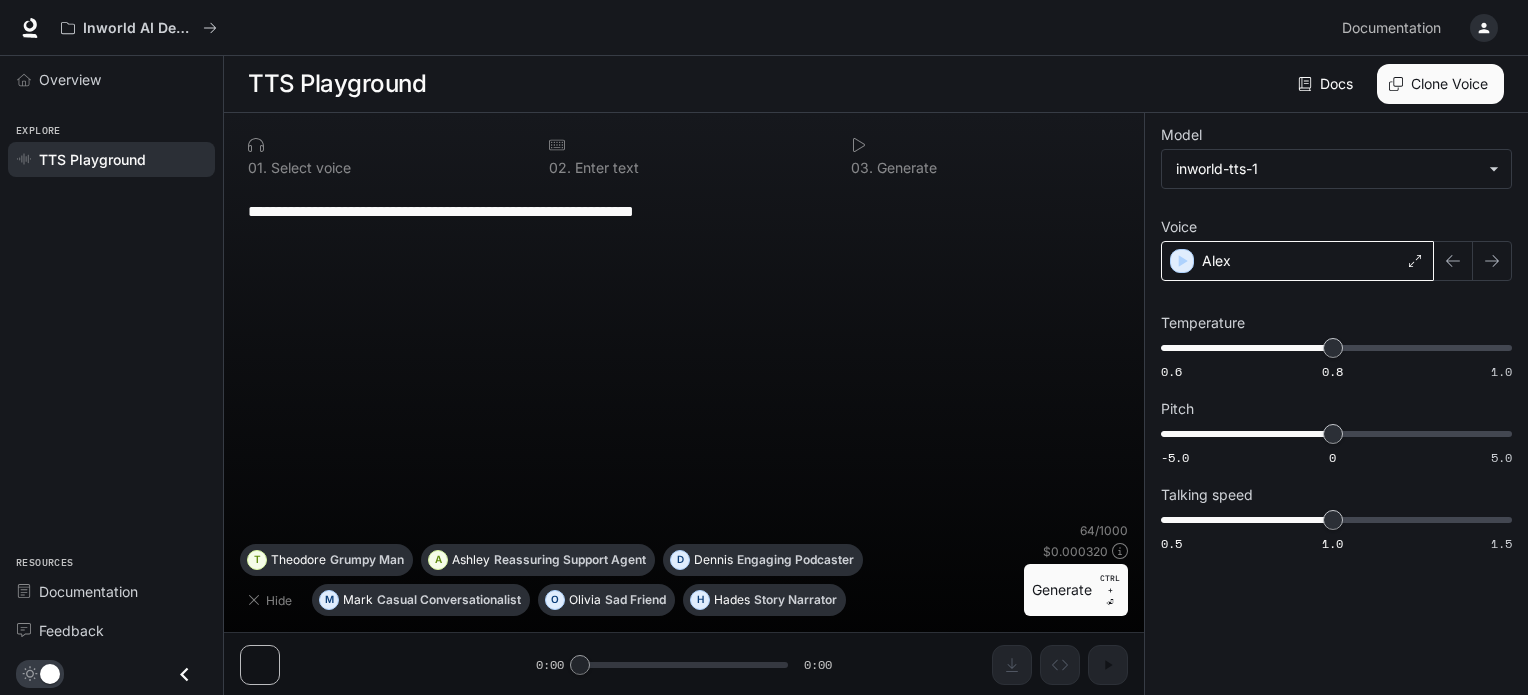 click on "Alex" at bounding box center [1297, 261] 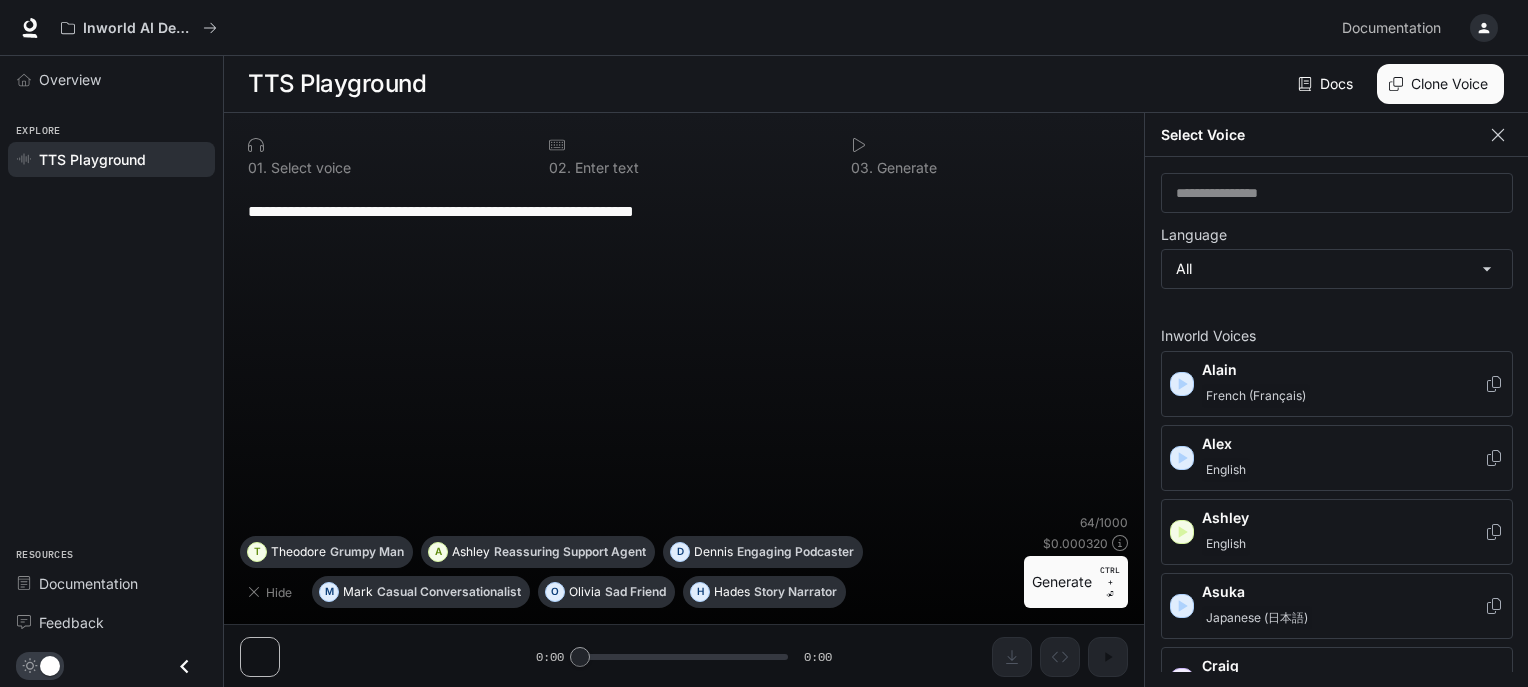 click 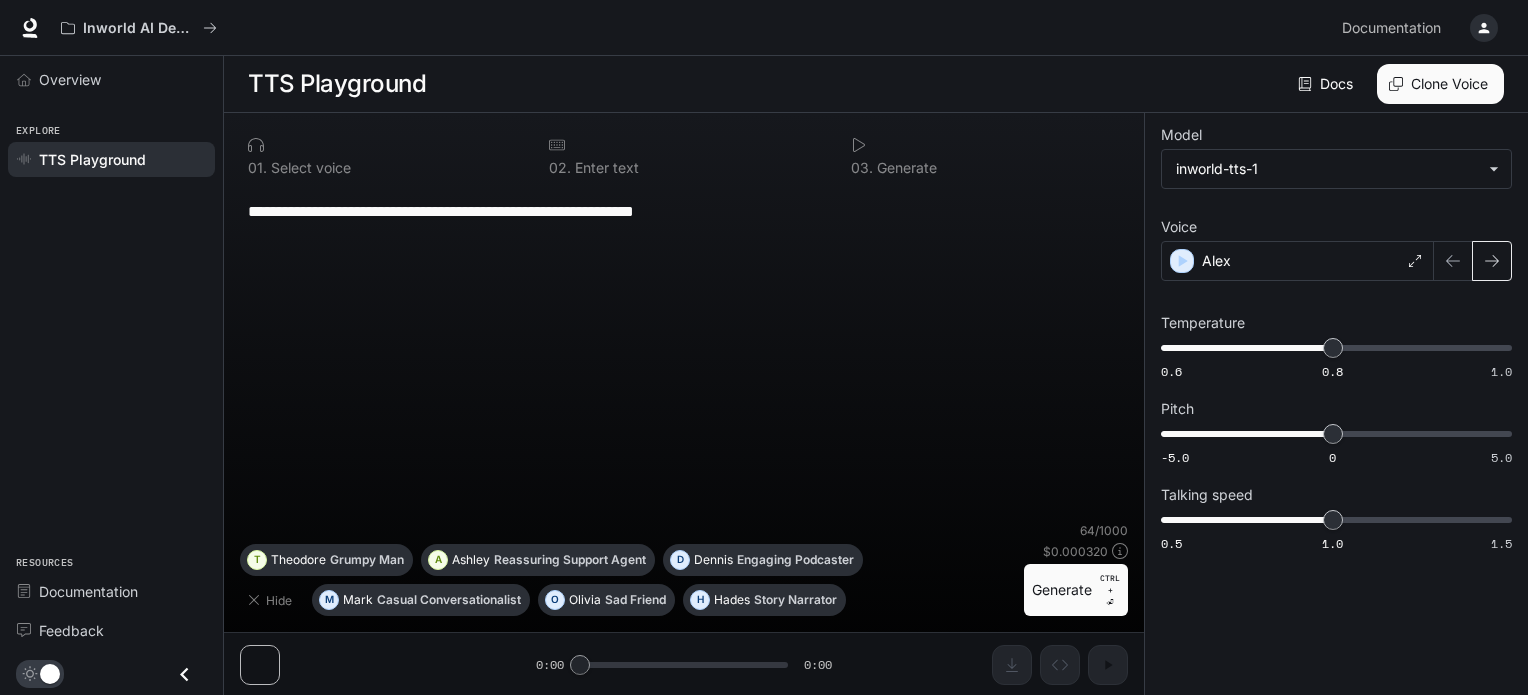 click at bounding box center [1492, 261] 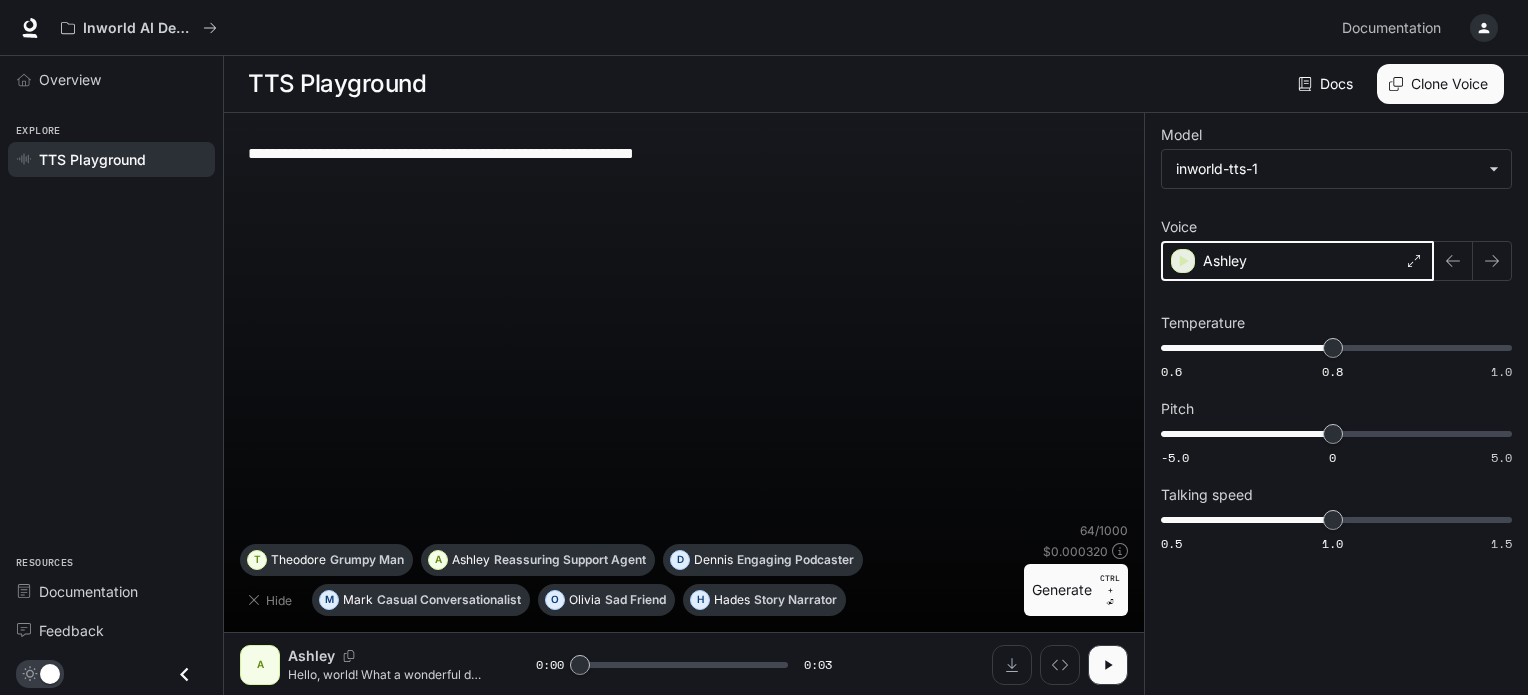 click 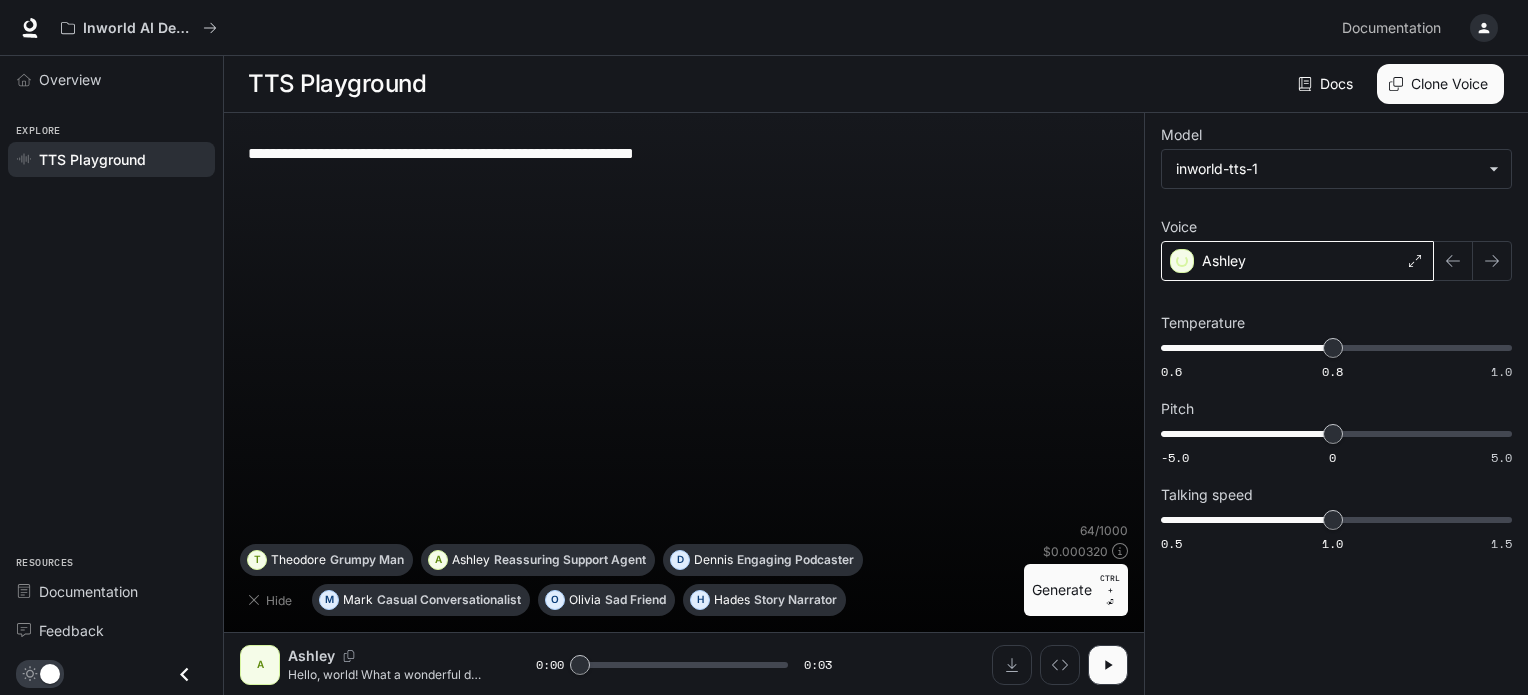 click 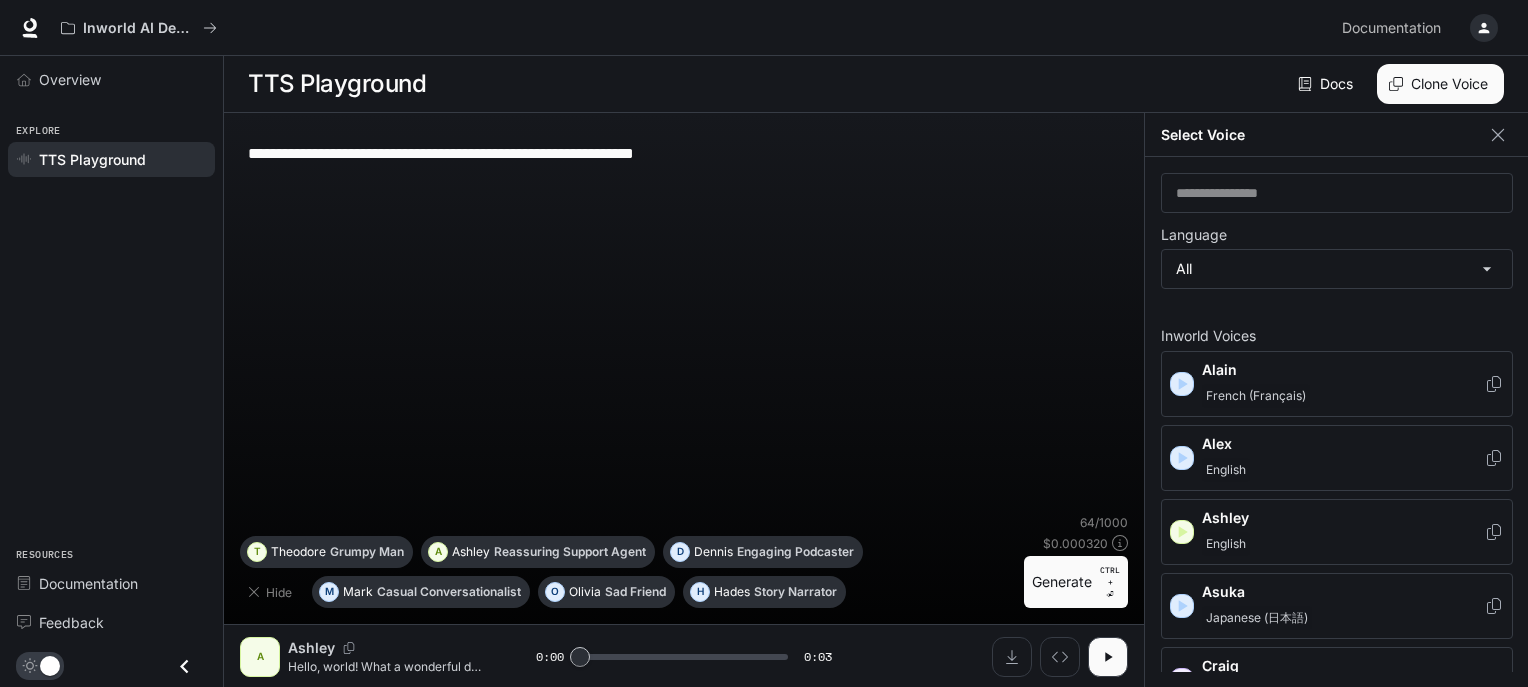 scroll, scrollTop: 100, scrollLeft: 0, axis: vertical 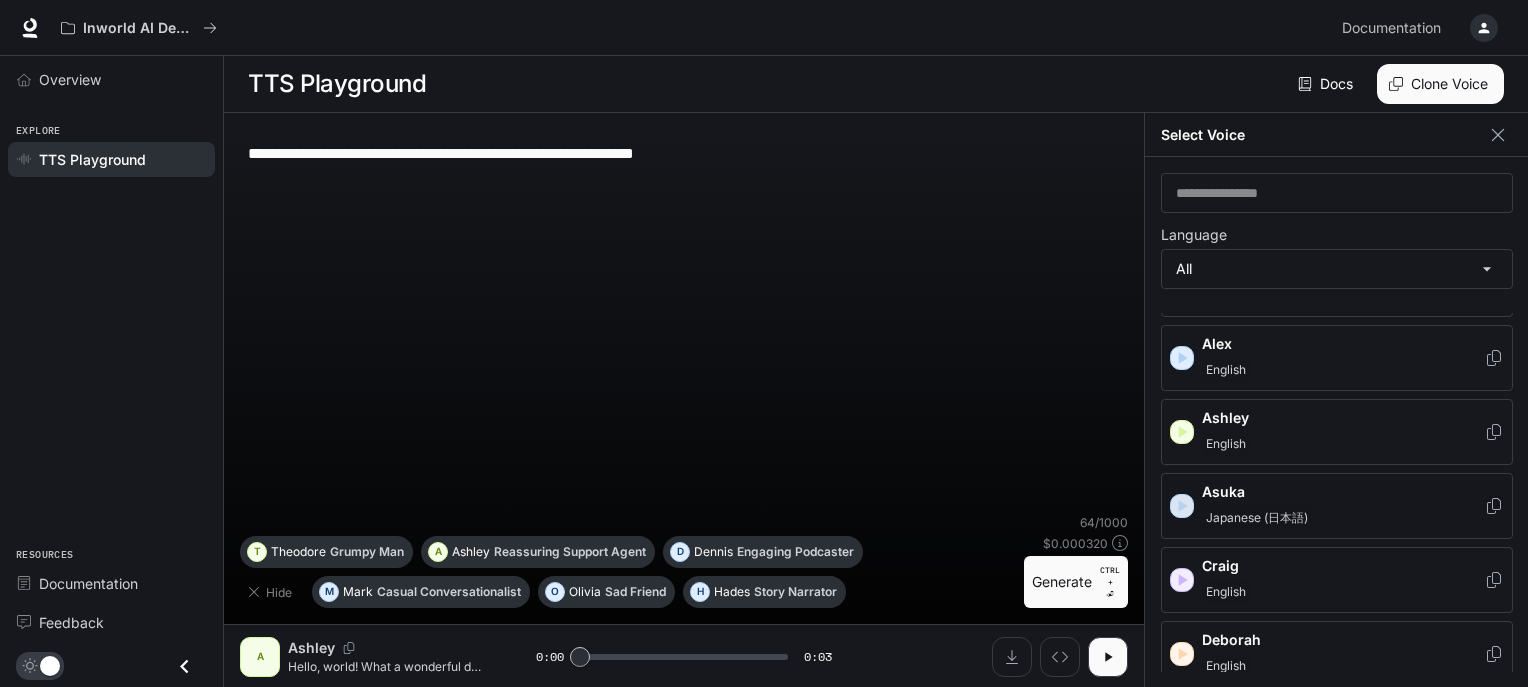 click at bounding box center (1182, 506) 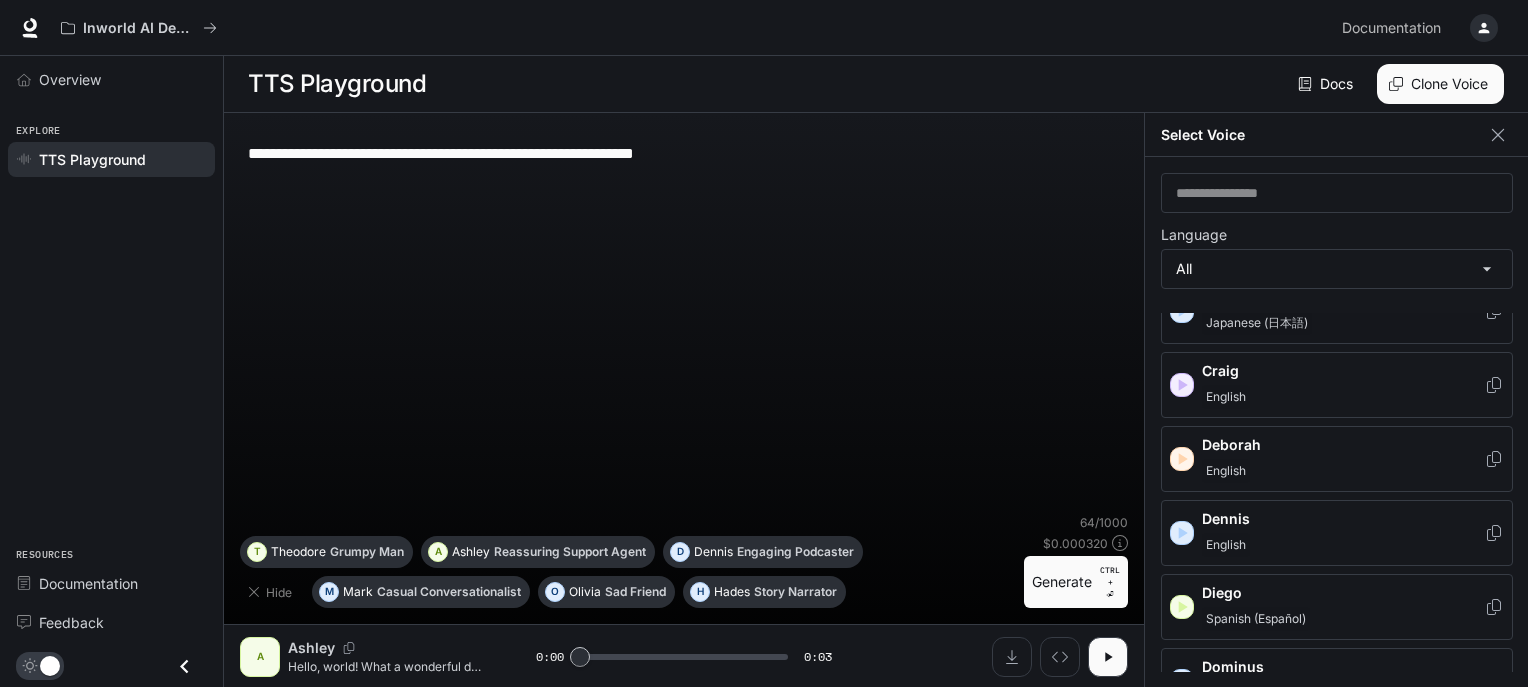 scroll, scrollTop: 300, scrollLeft: 0, axis: vertical 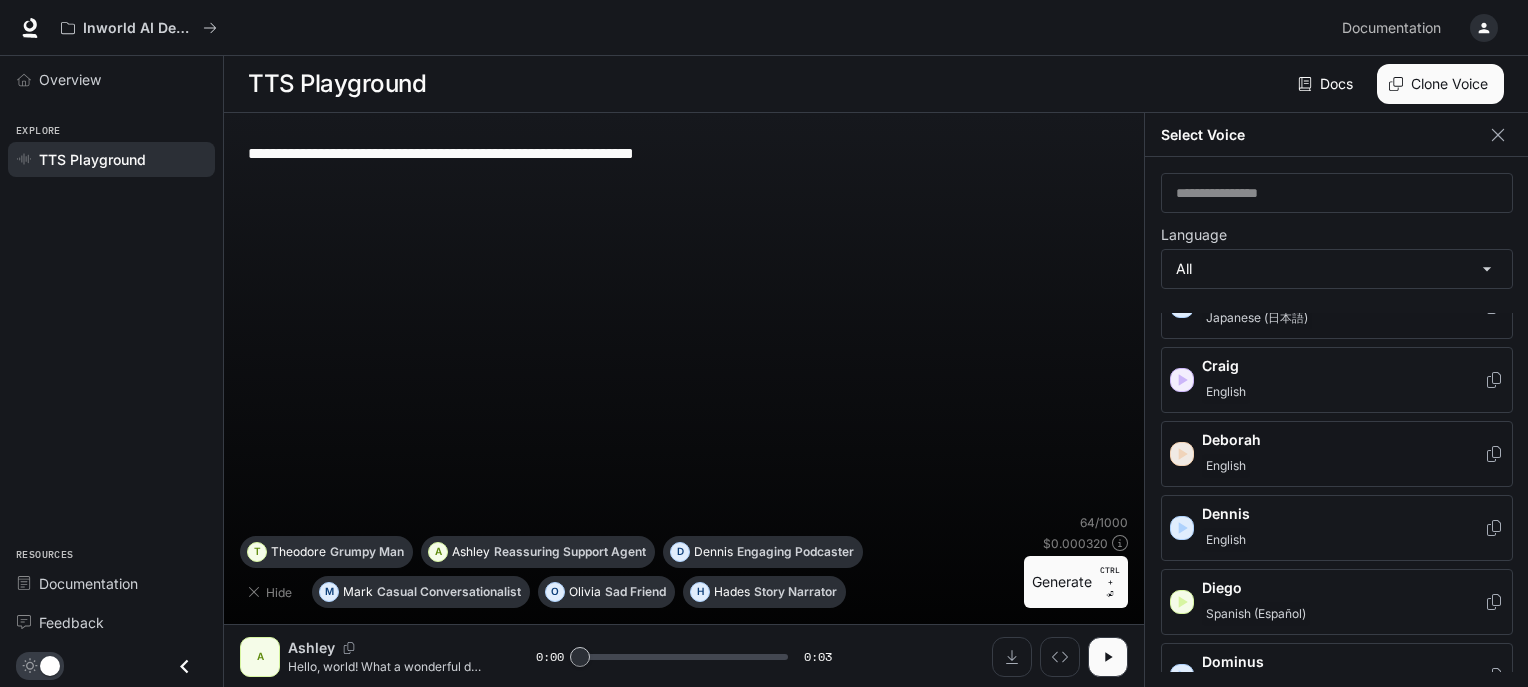 click at bounding box center [1182, 454] 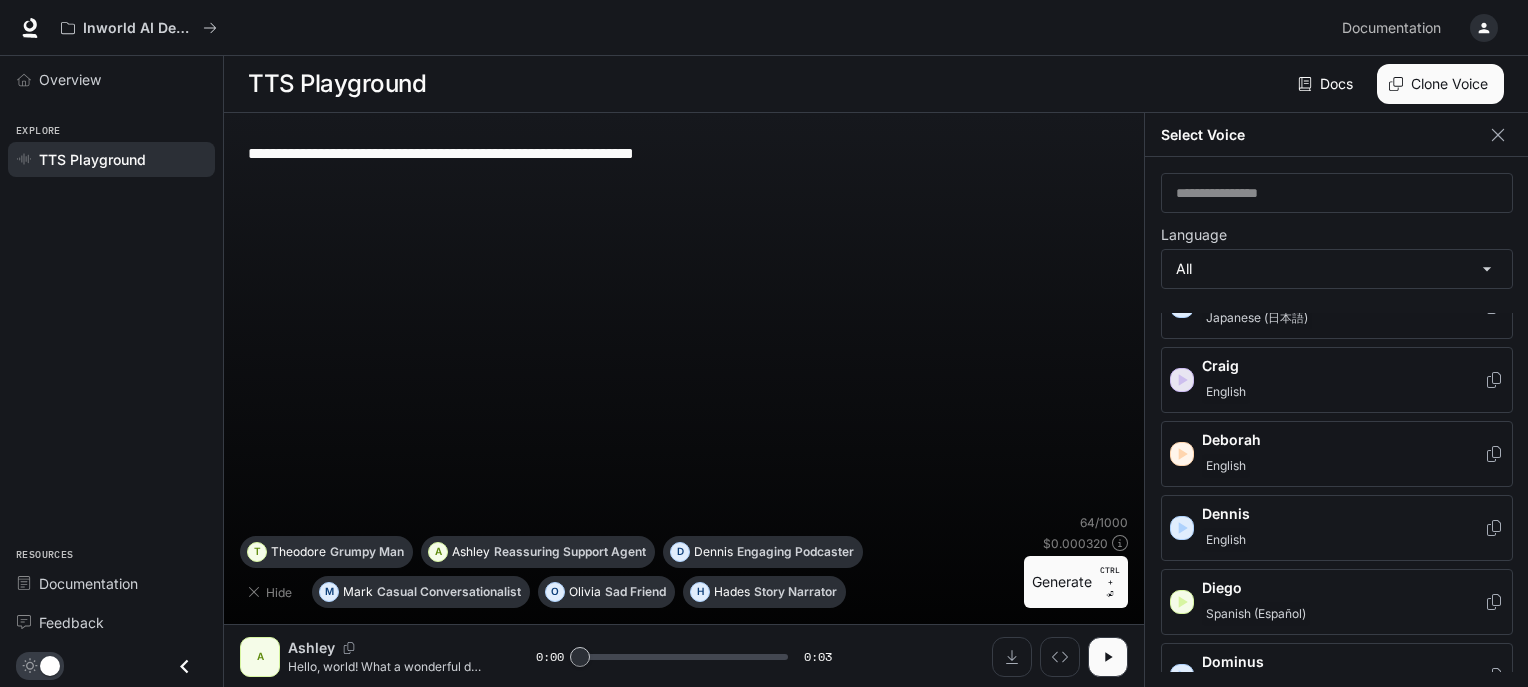 click 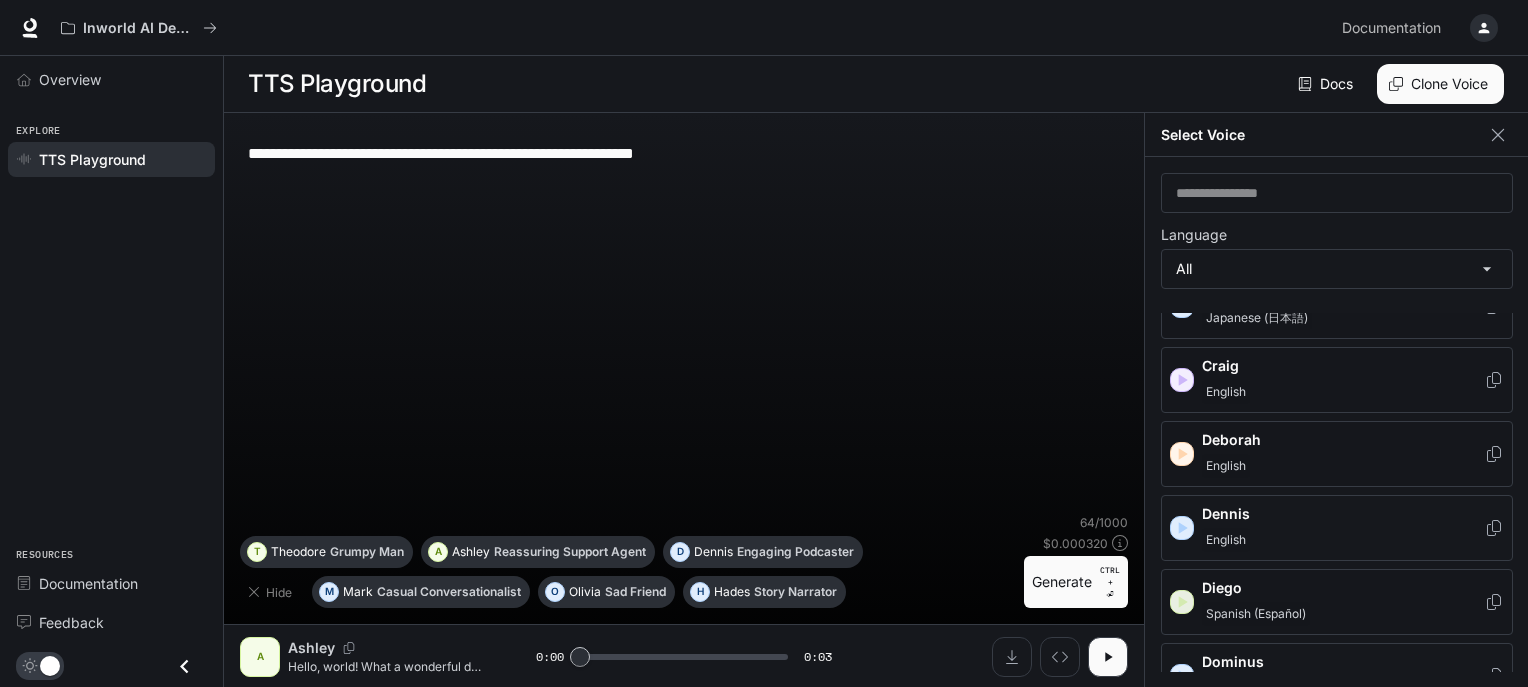 click 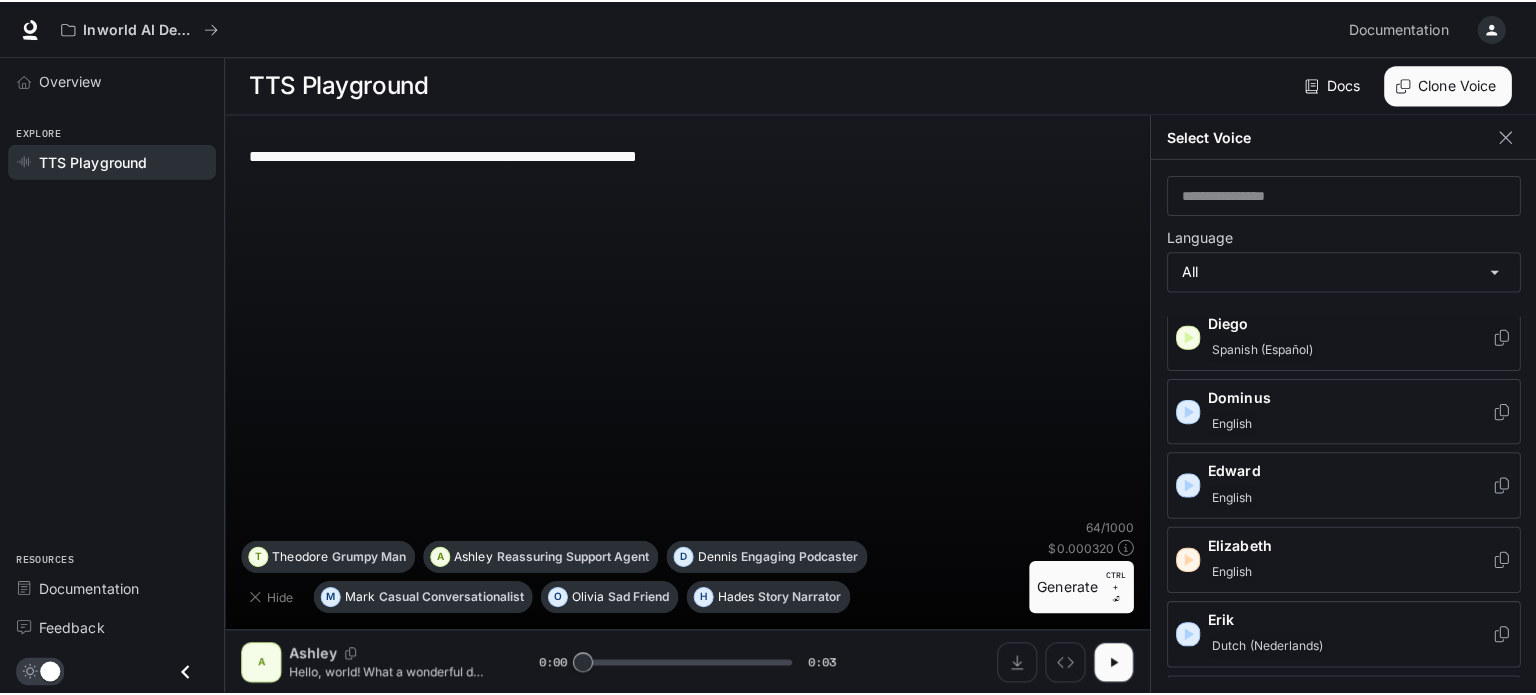 scroll, scrollTop: 600, scrollLeft: 0, axis: vertical 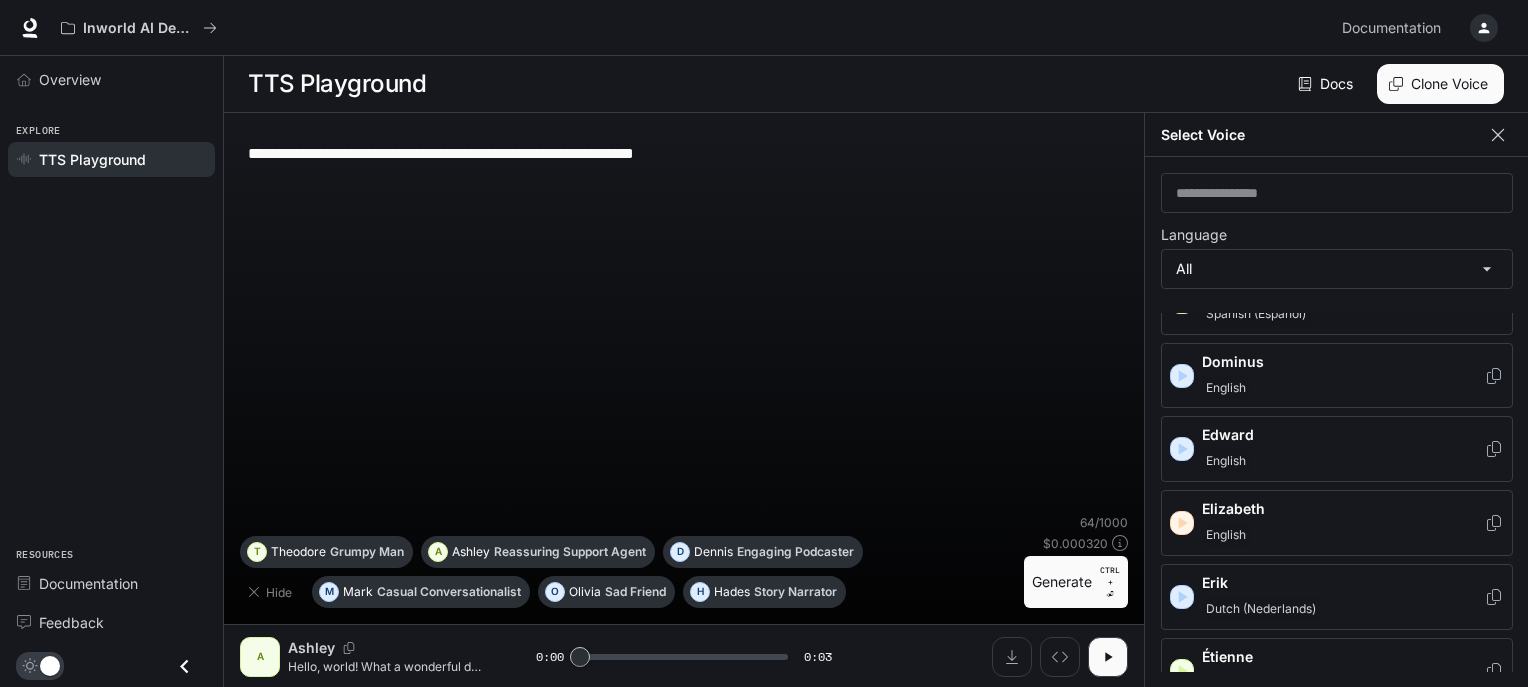 click 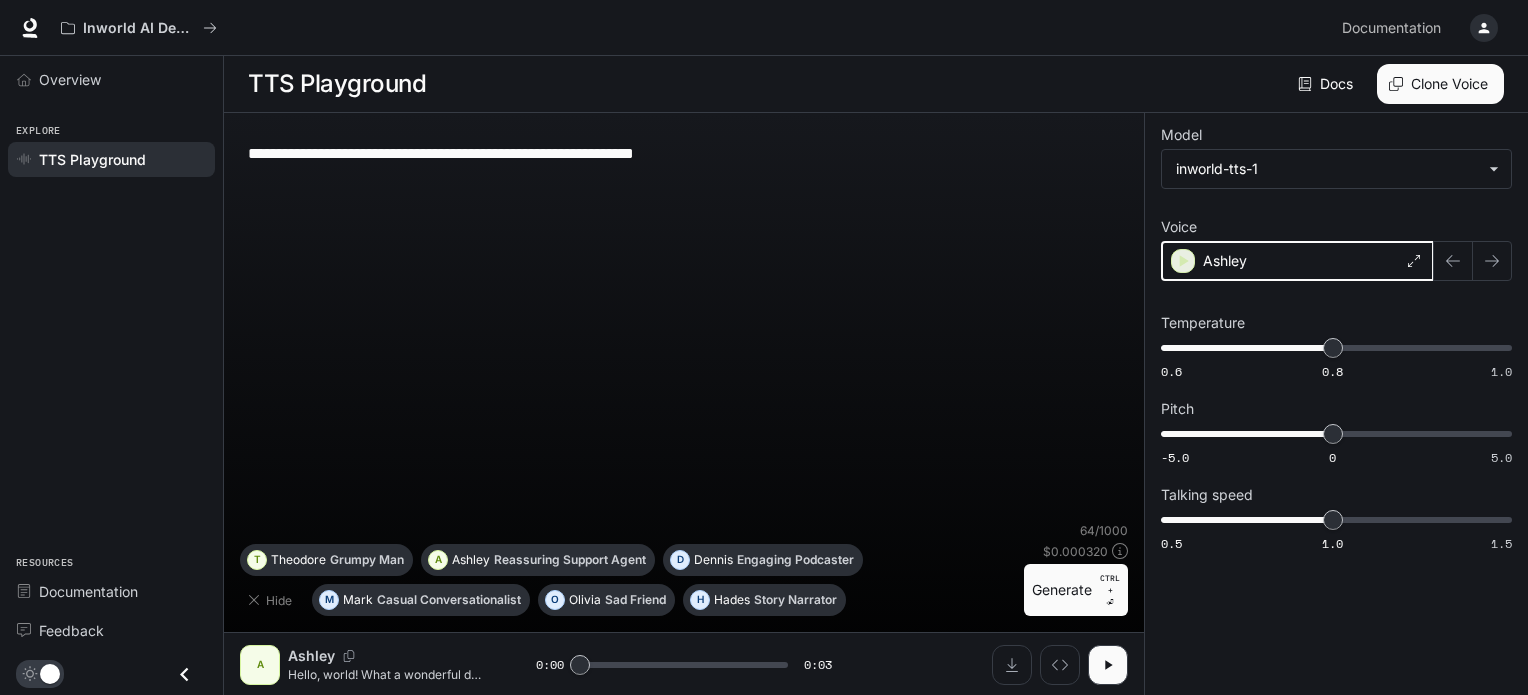 click 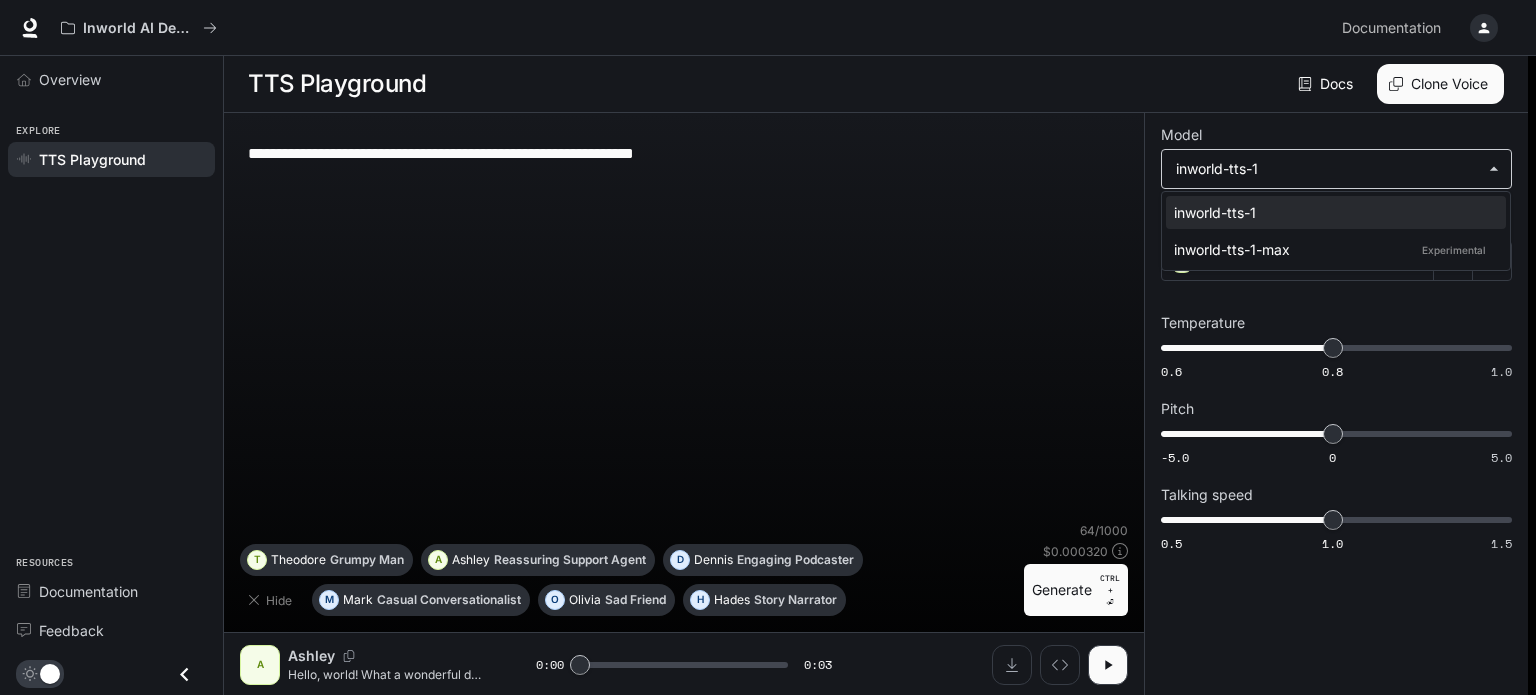click on "**********" at bounding box center [768, 348] 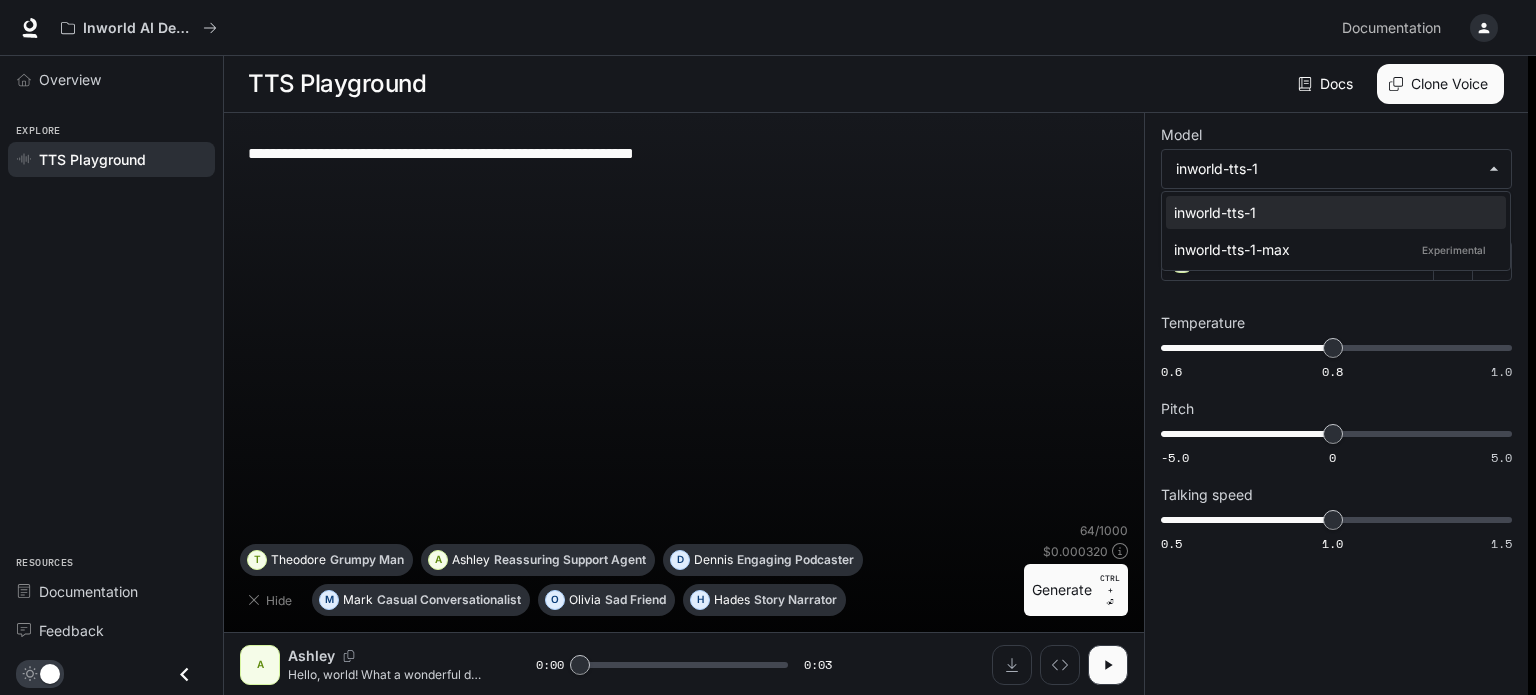 click at bounding box center (768, 347) 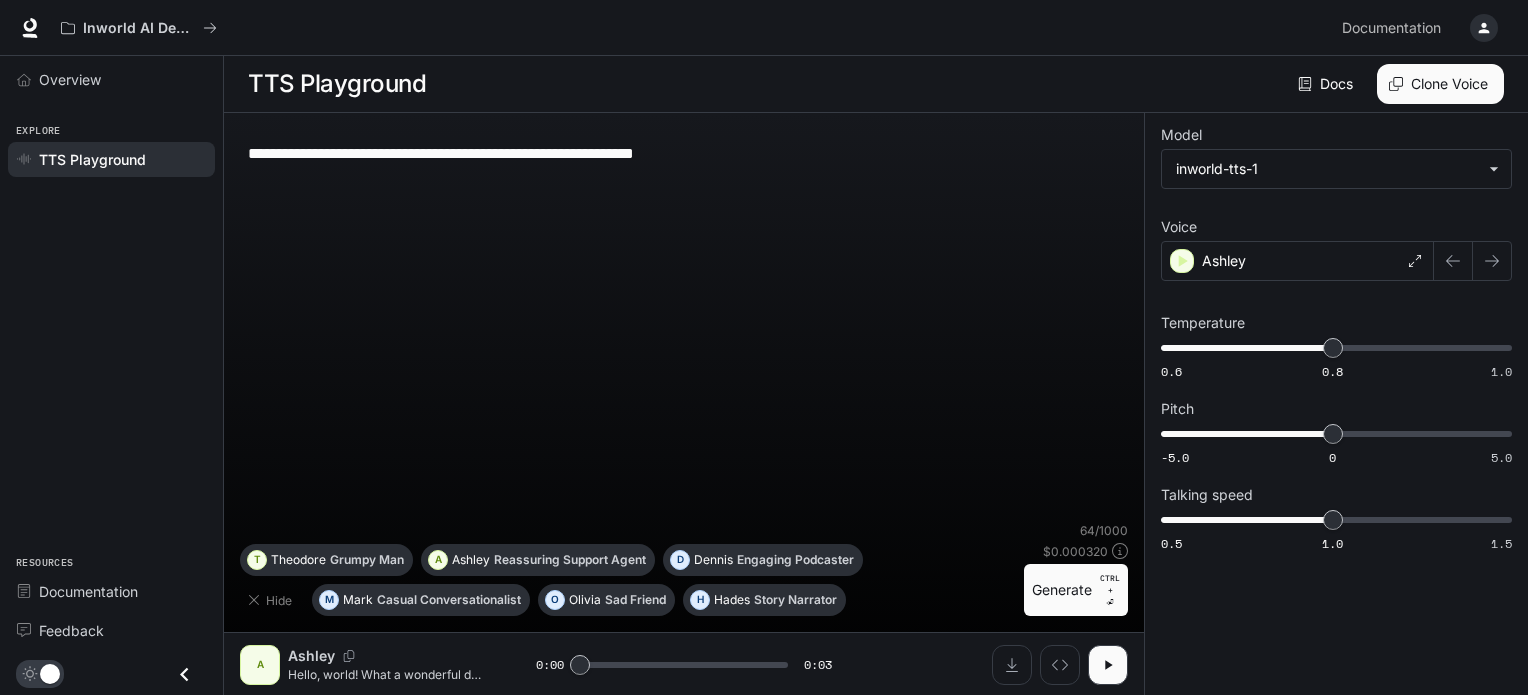click at bounding box center (764, 347) 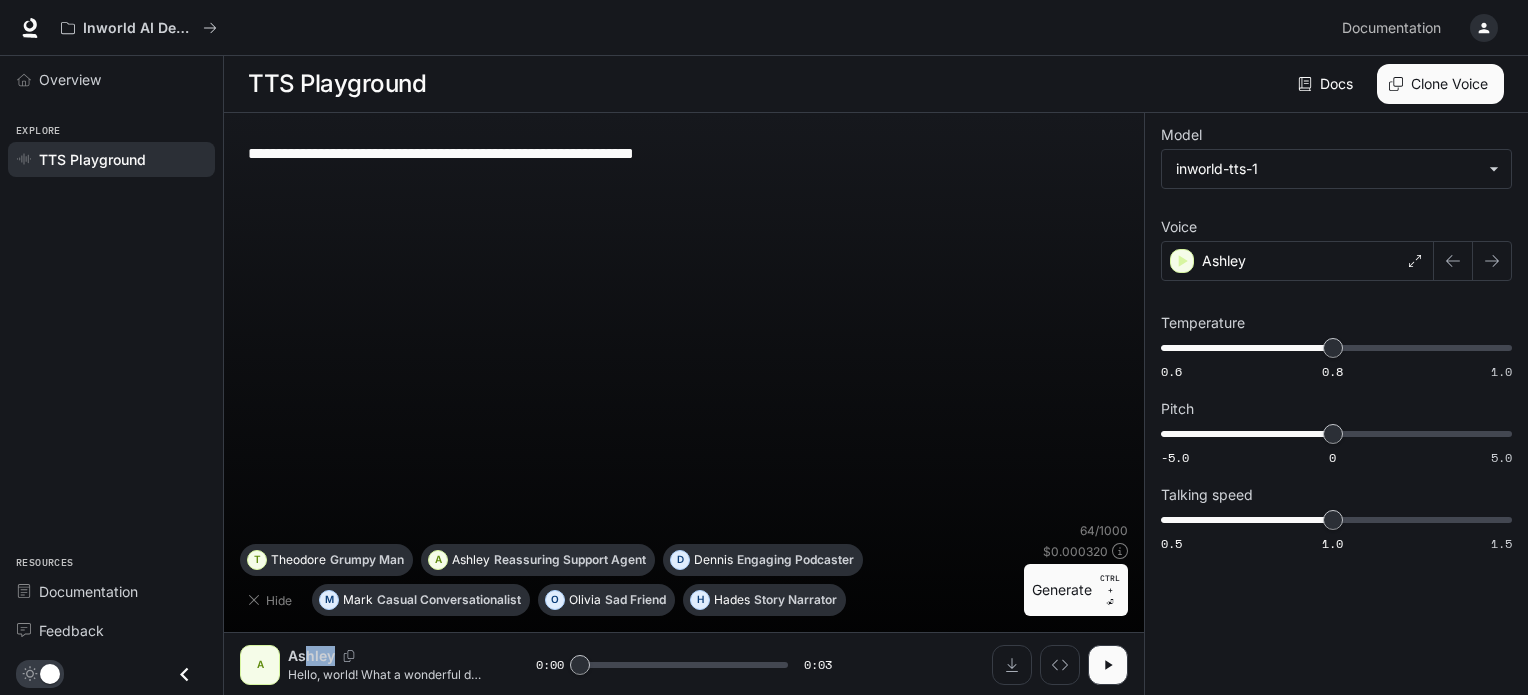 drag, startPoint x: 304, startPoint y: 651, endPoint x: 364, endPoint y: 659, distance: 60.530983 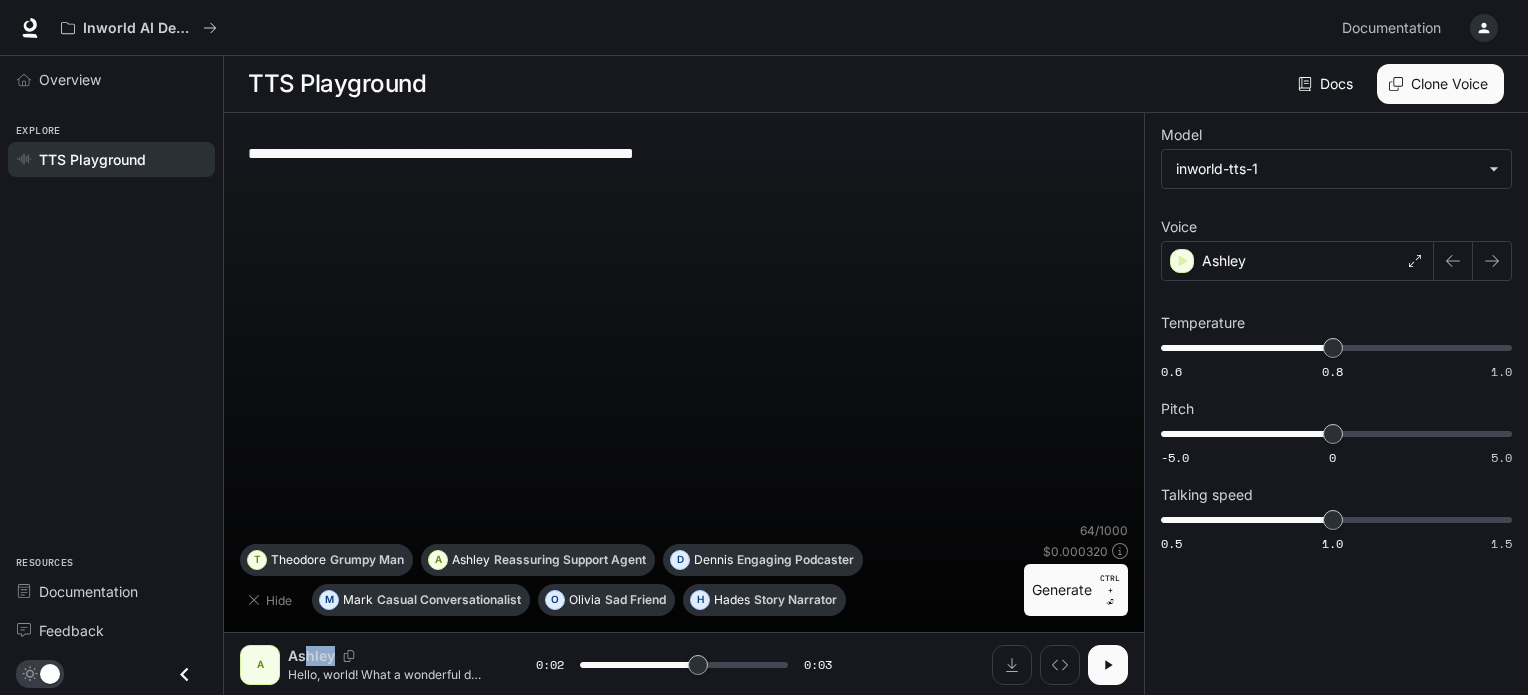click 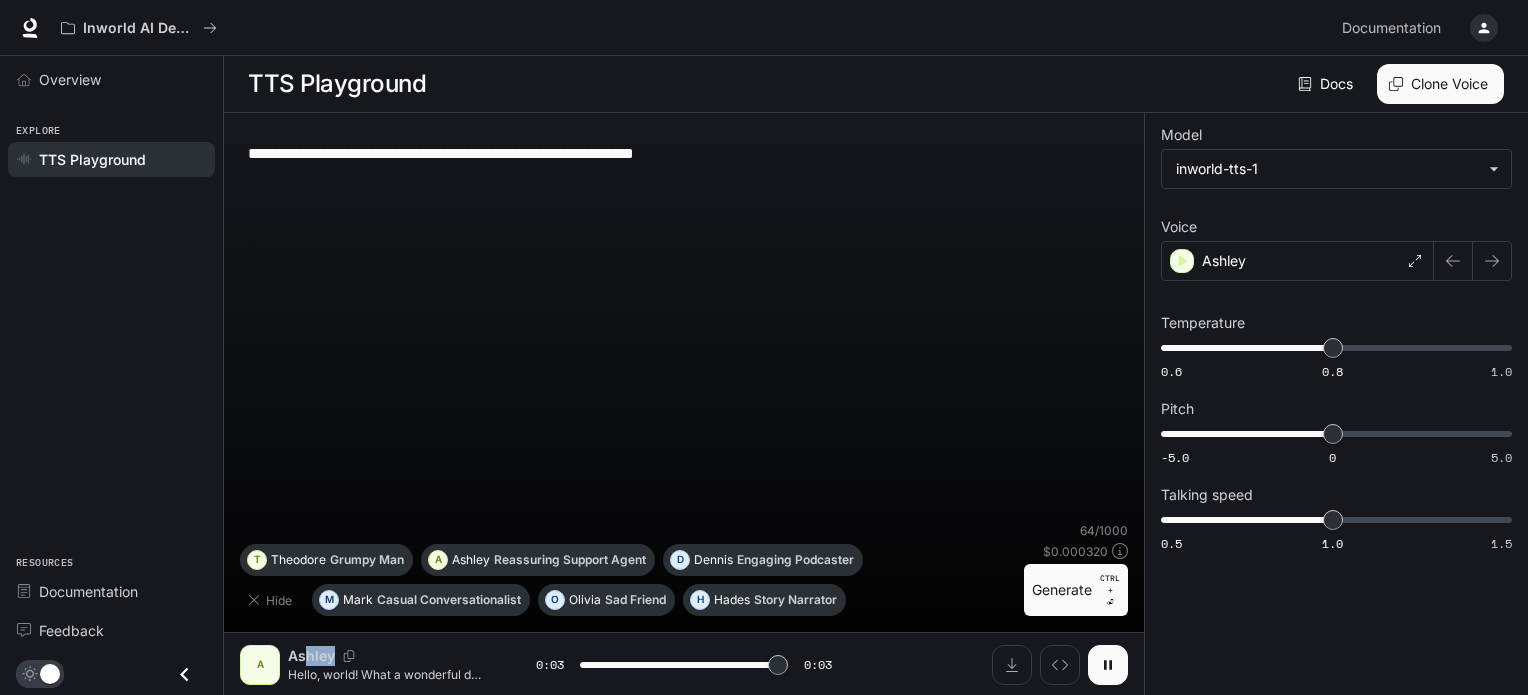 type on "*" 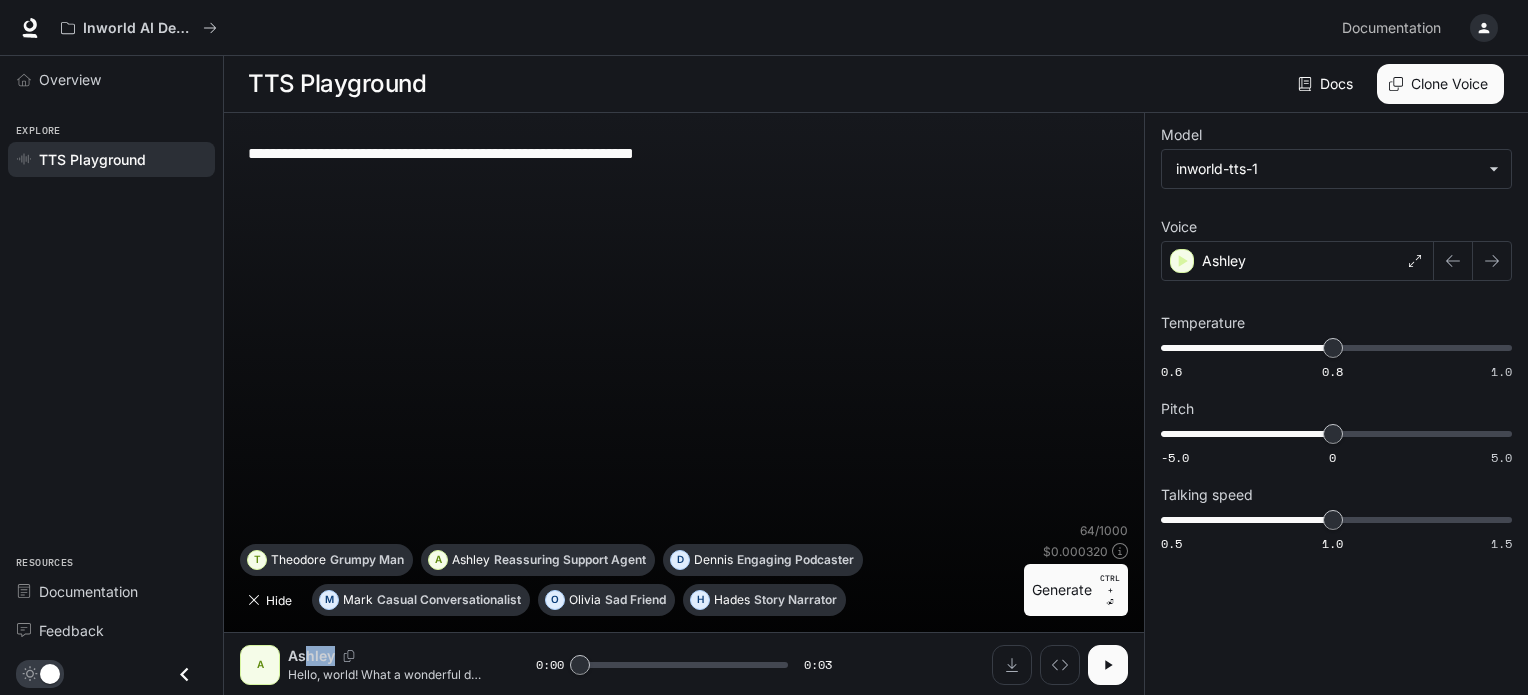 click on "Hide" at bounding box center (272, 600) 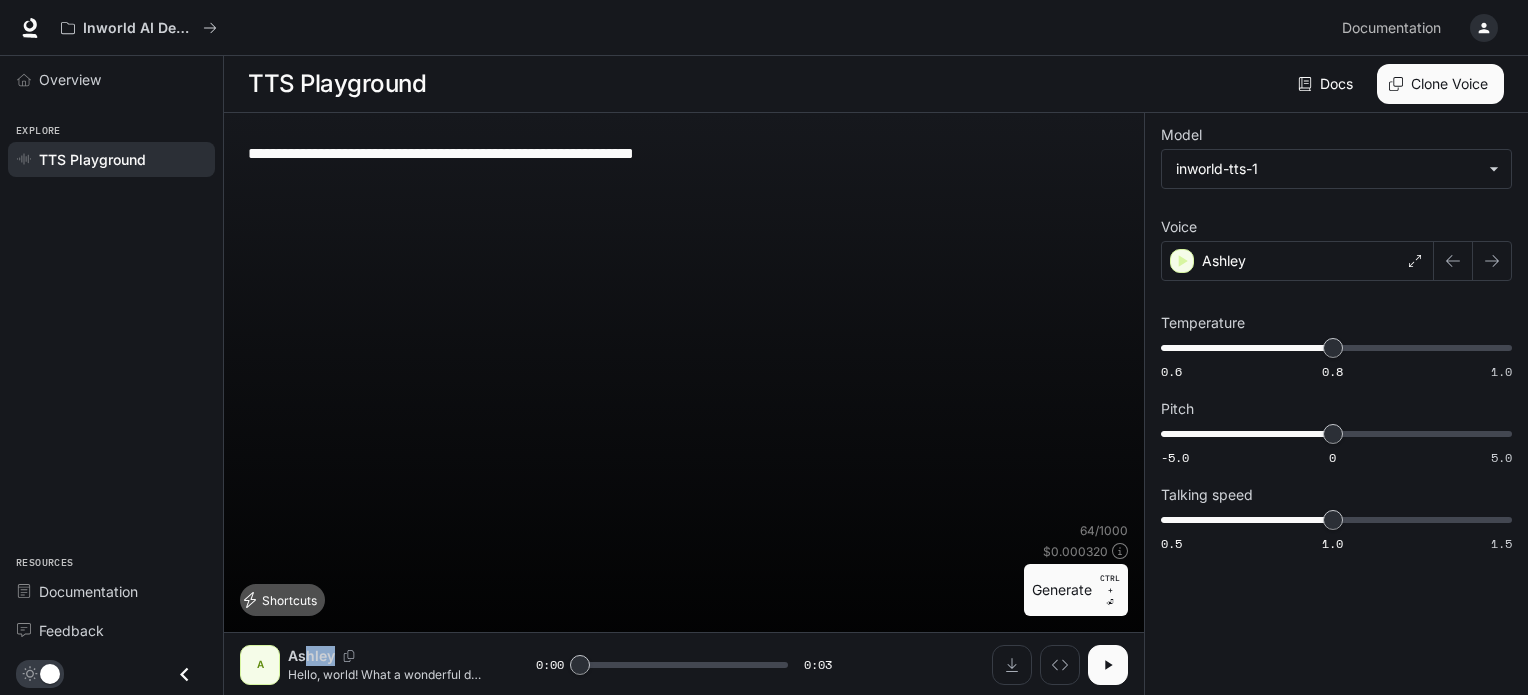 click on "Shortcuts" at bounding box center [282, 600] 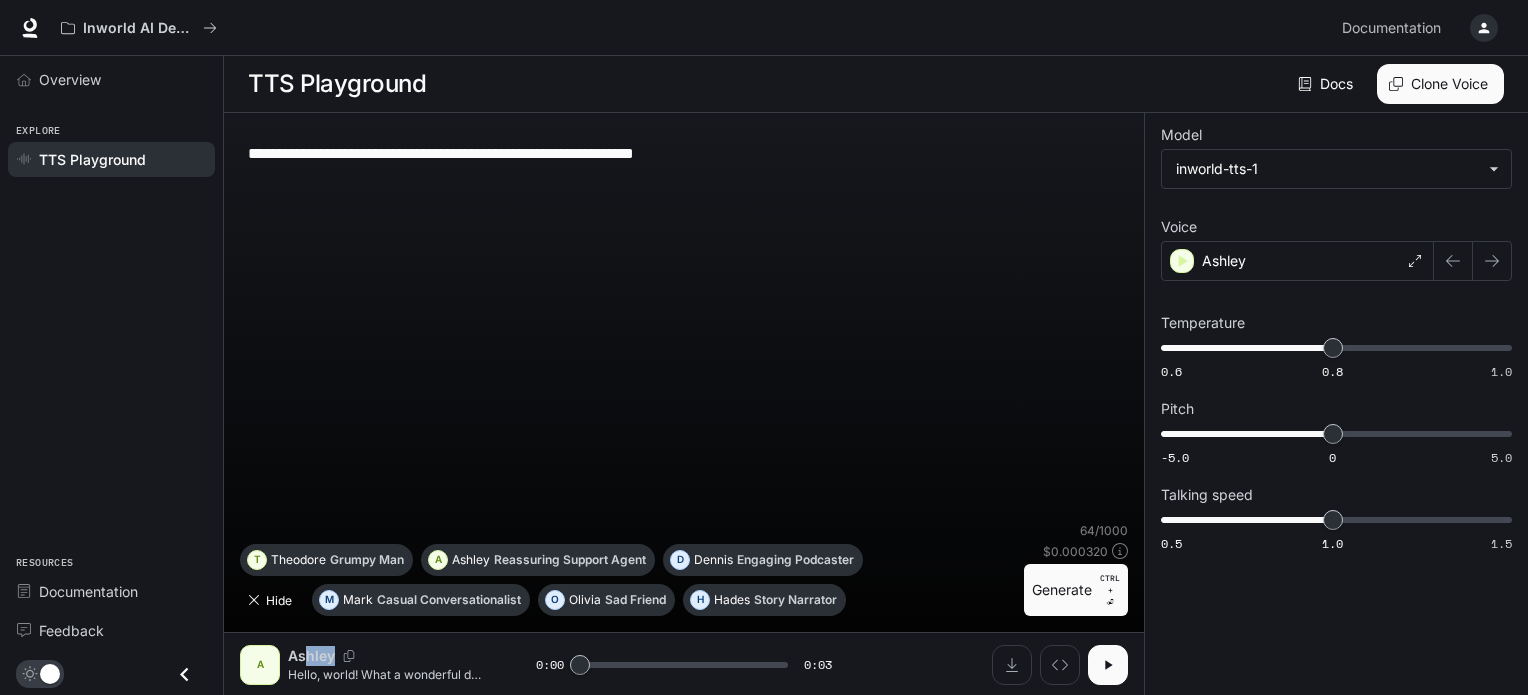 click on "Hide" at bounding box center (272, 600) 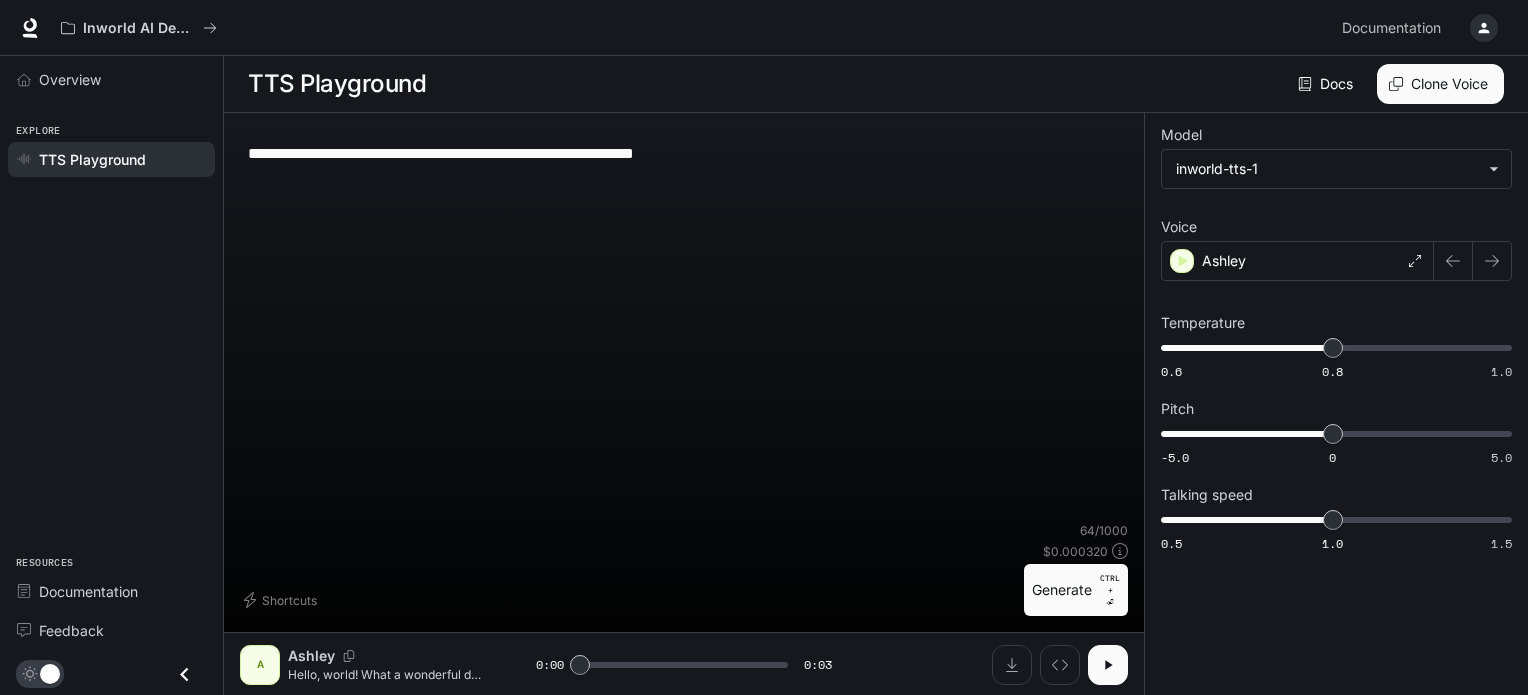 click on "**********" at bounding box center [684, 153] 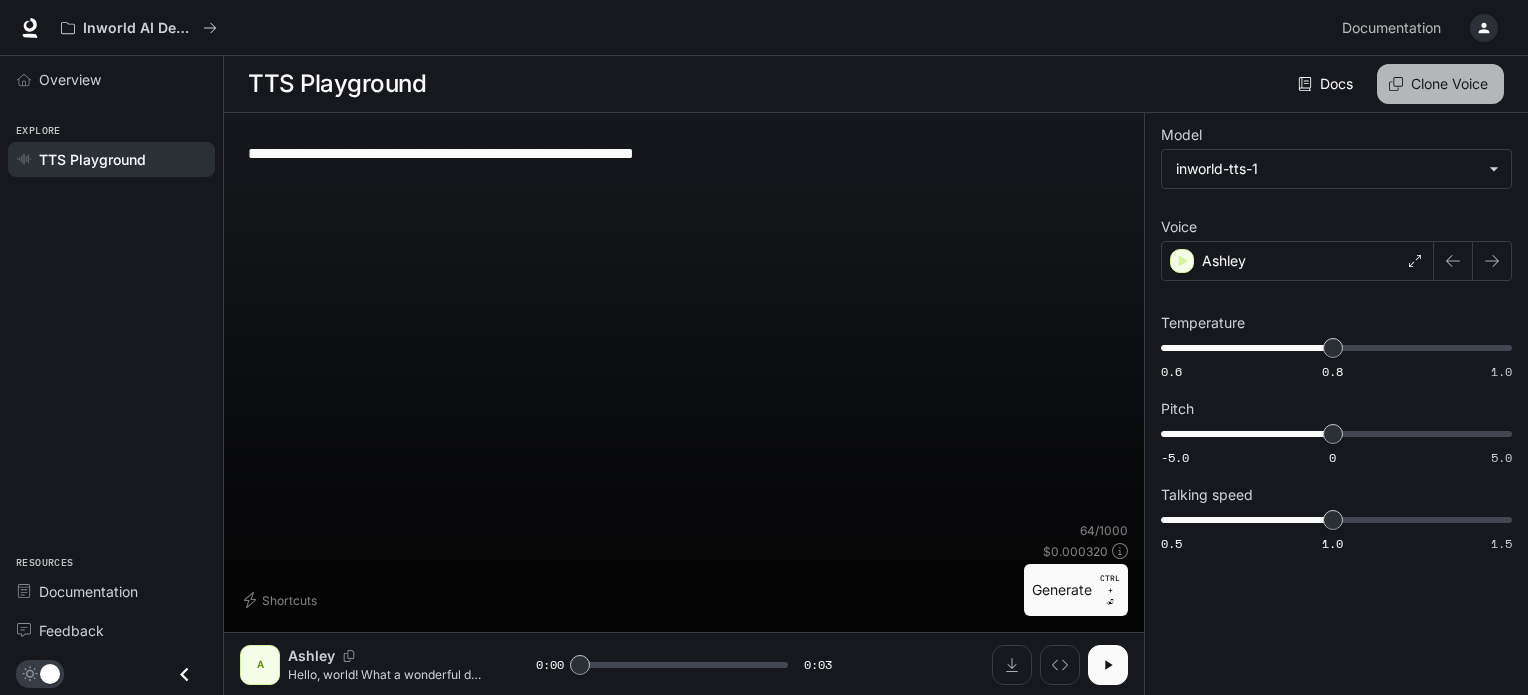 click on "Clone Voice" at bounding box center (1440, 84) 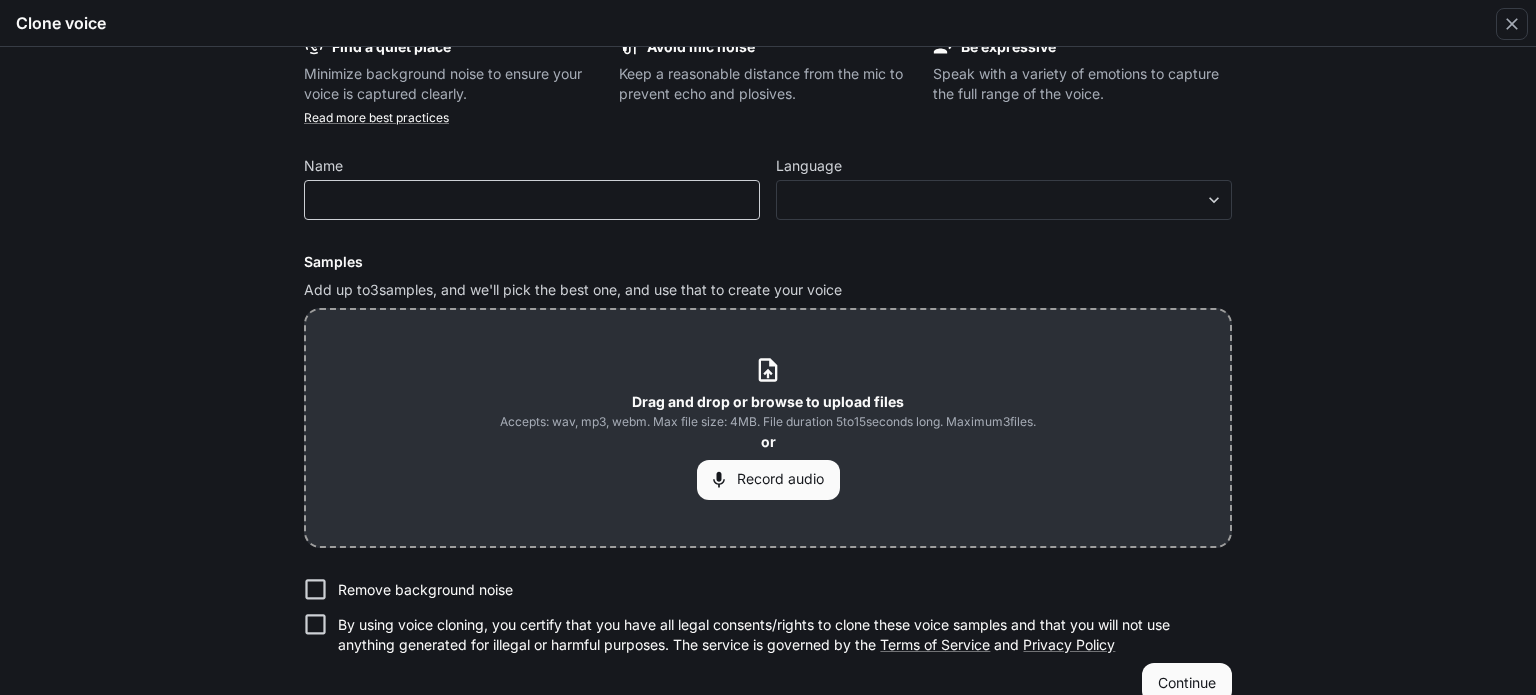 scroll, scrollTop: 67, scrollLeft: 0, axis: vertical 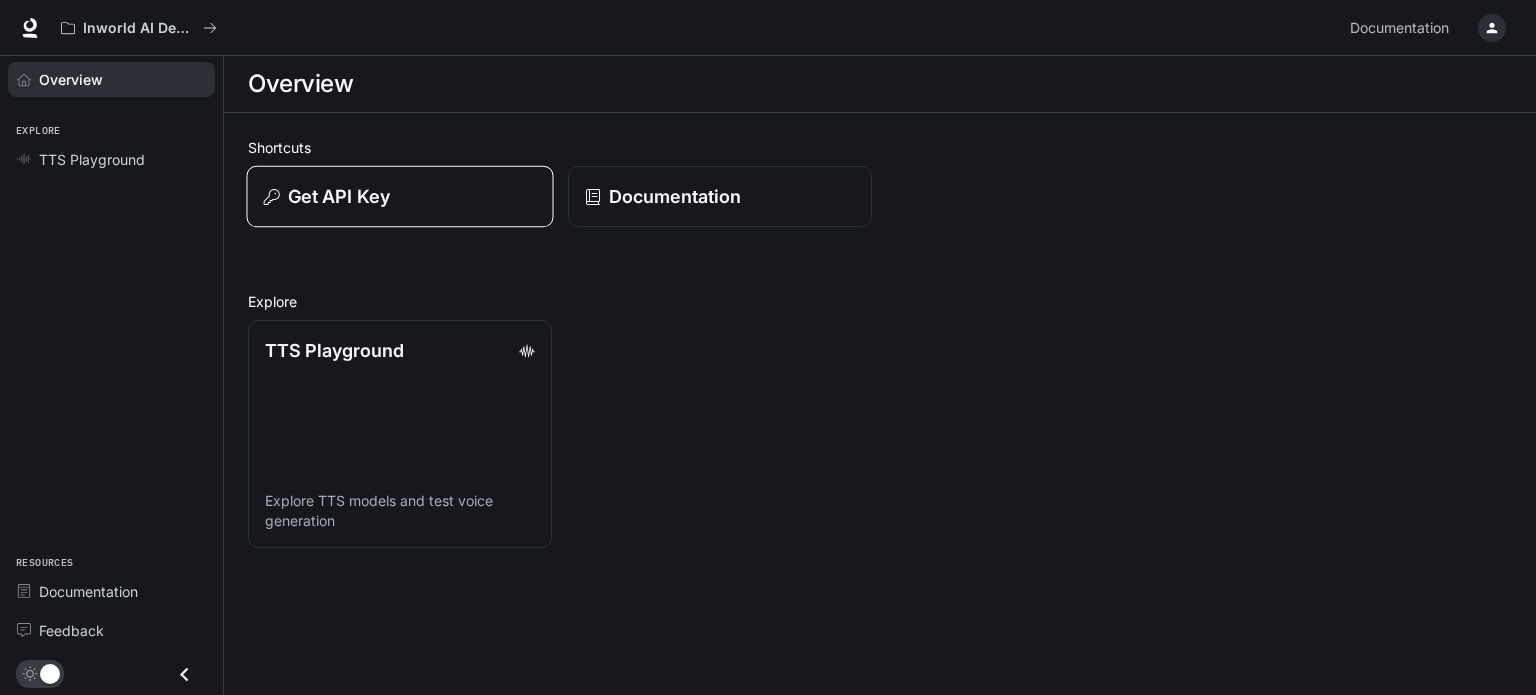 click on "Get API Key" at bounding box center (400, 196) 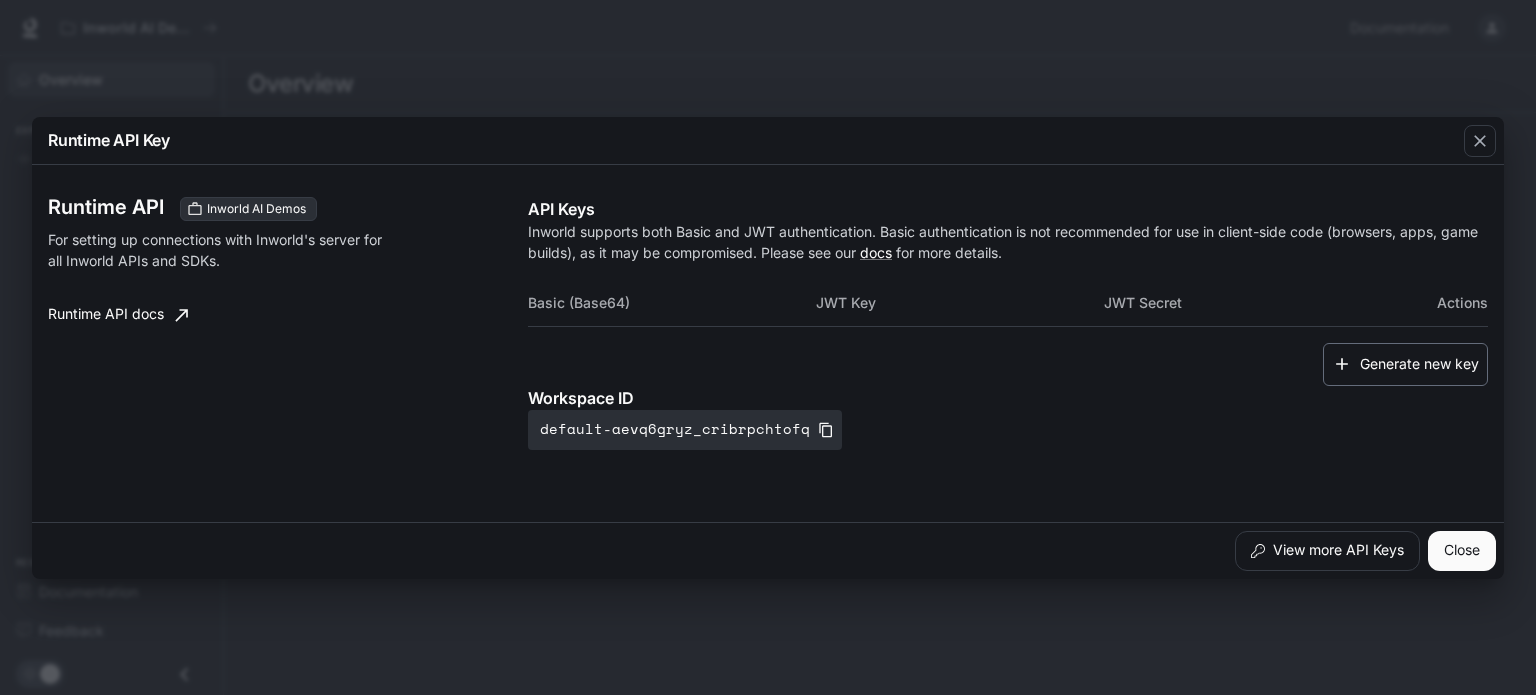 click 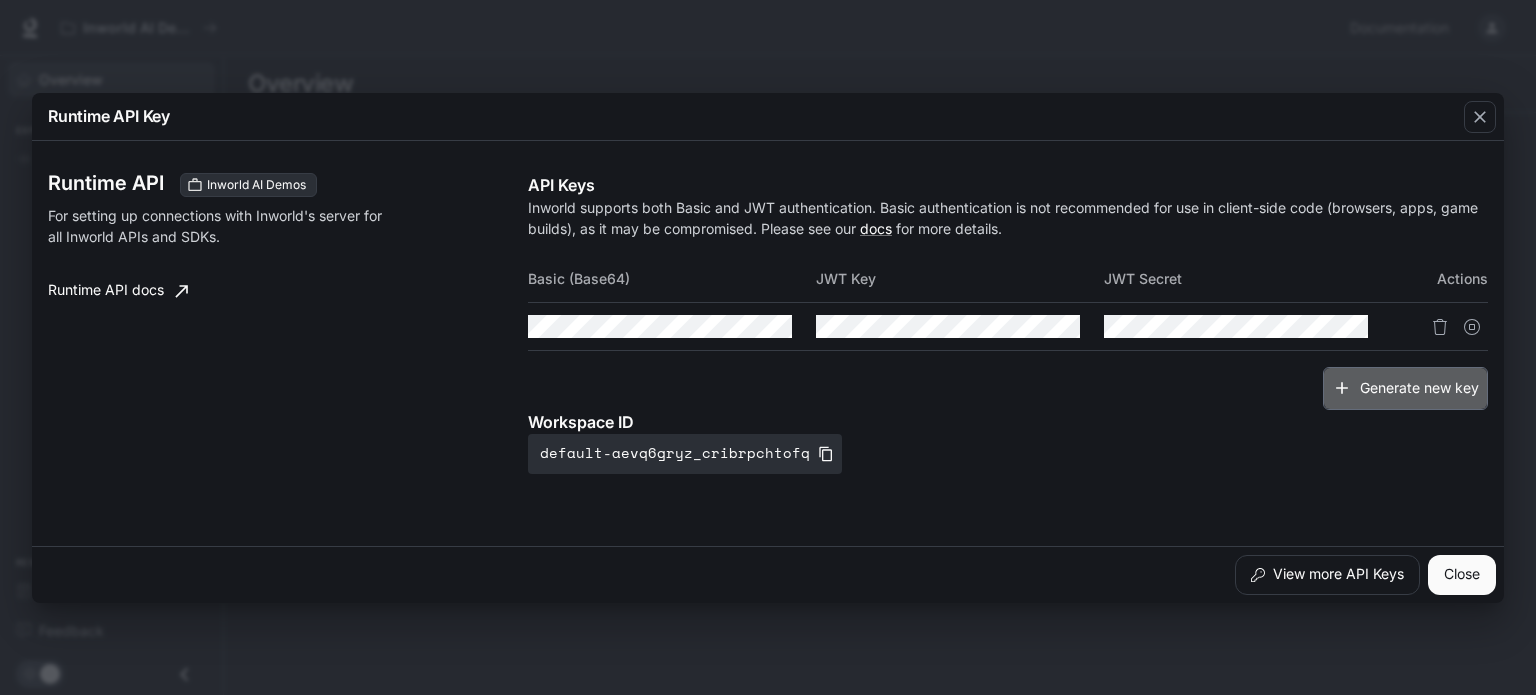 click on "Generate new key" at bounding box center [1405, 388] 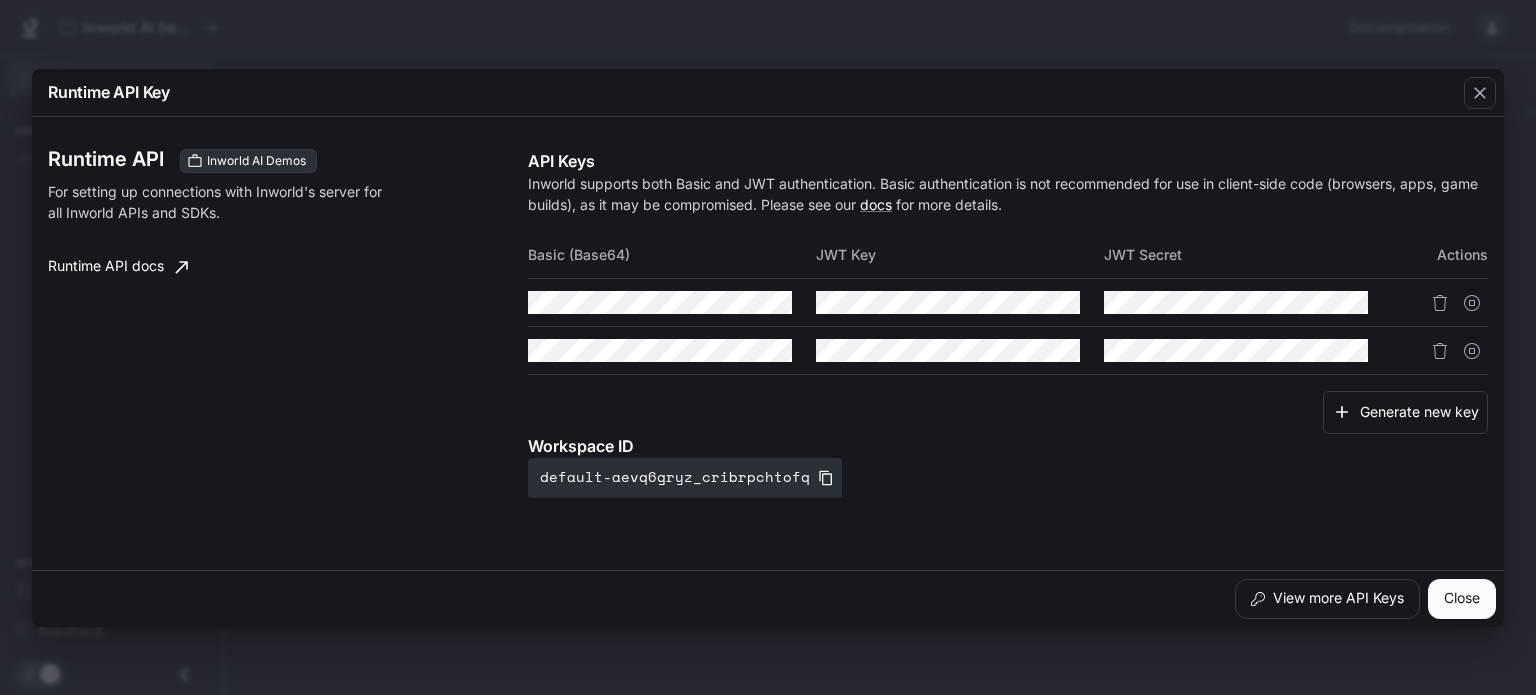 click on "Close" at bounding box center [1462, 599] 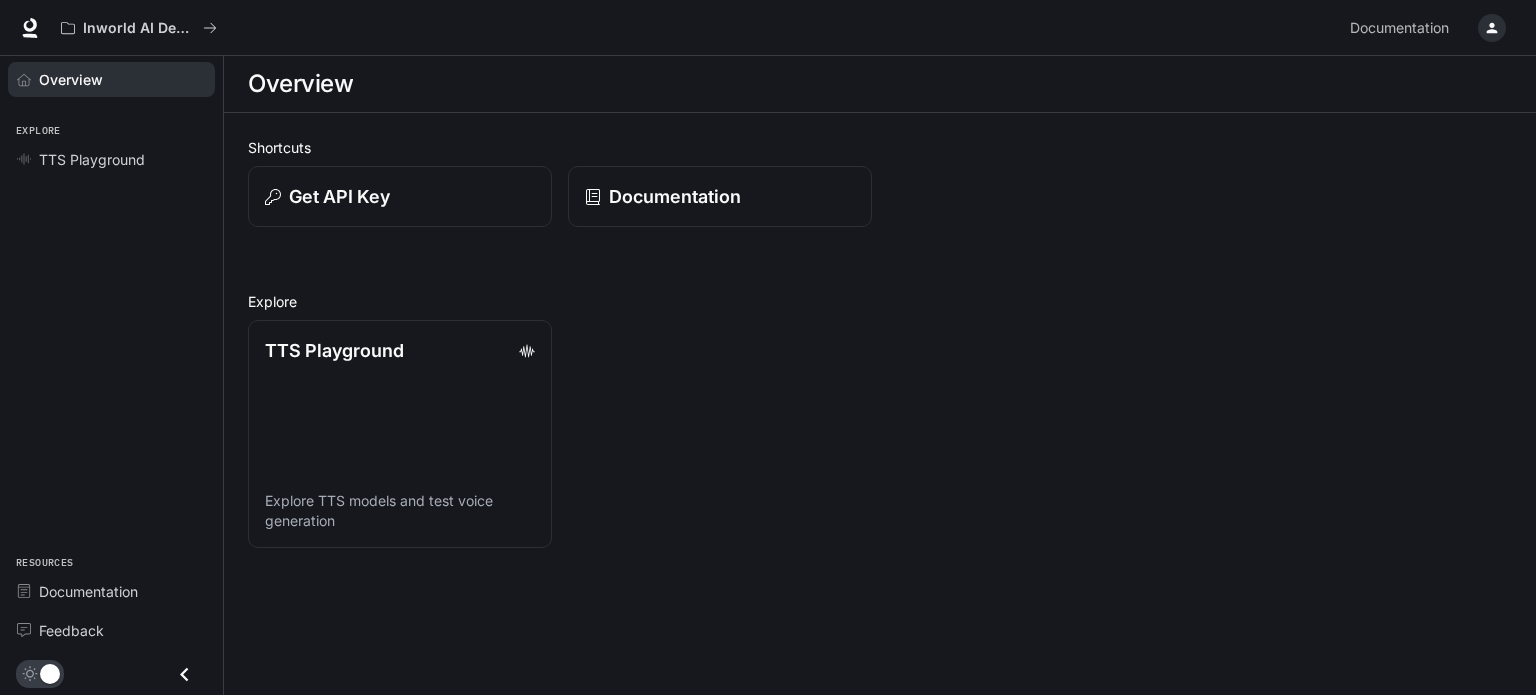 click 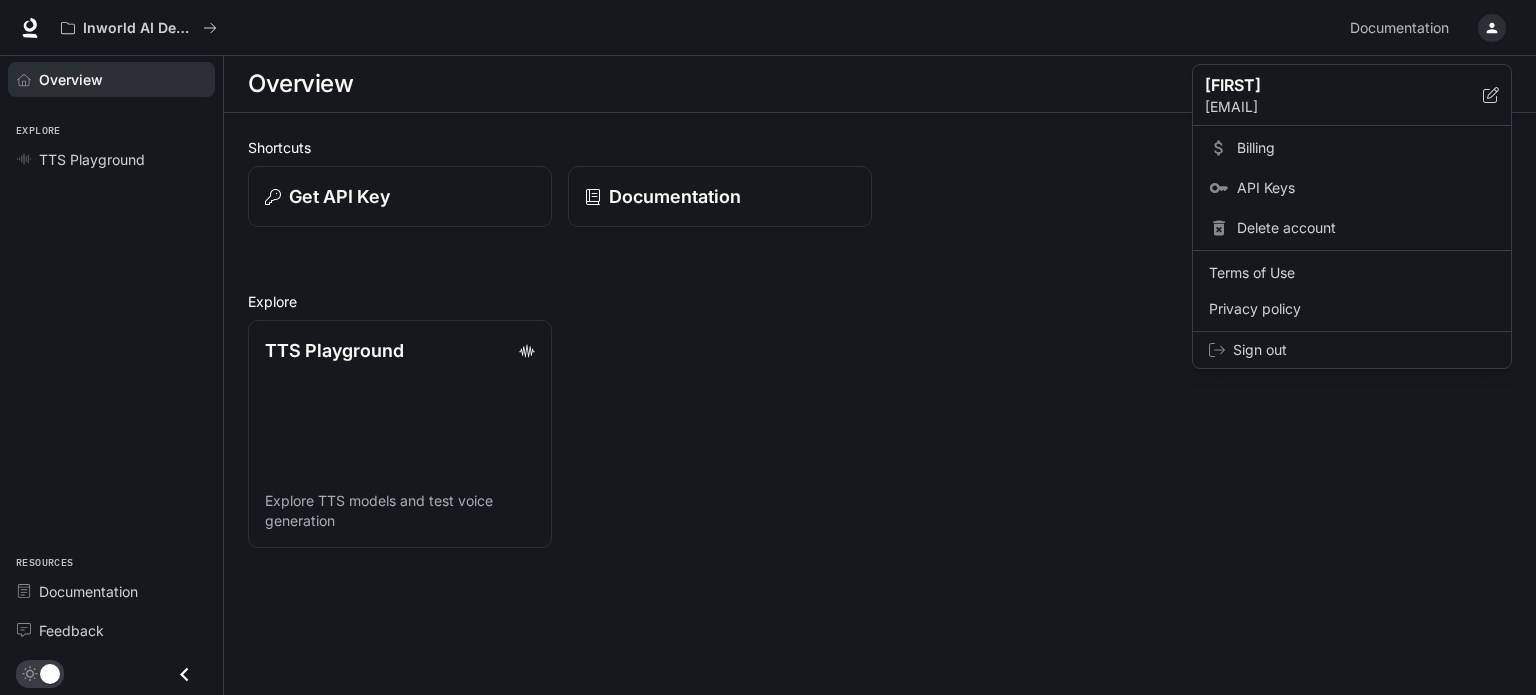 click at bounding box center [768, 347] 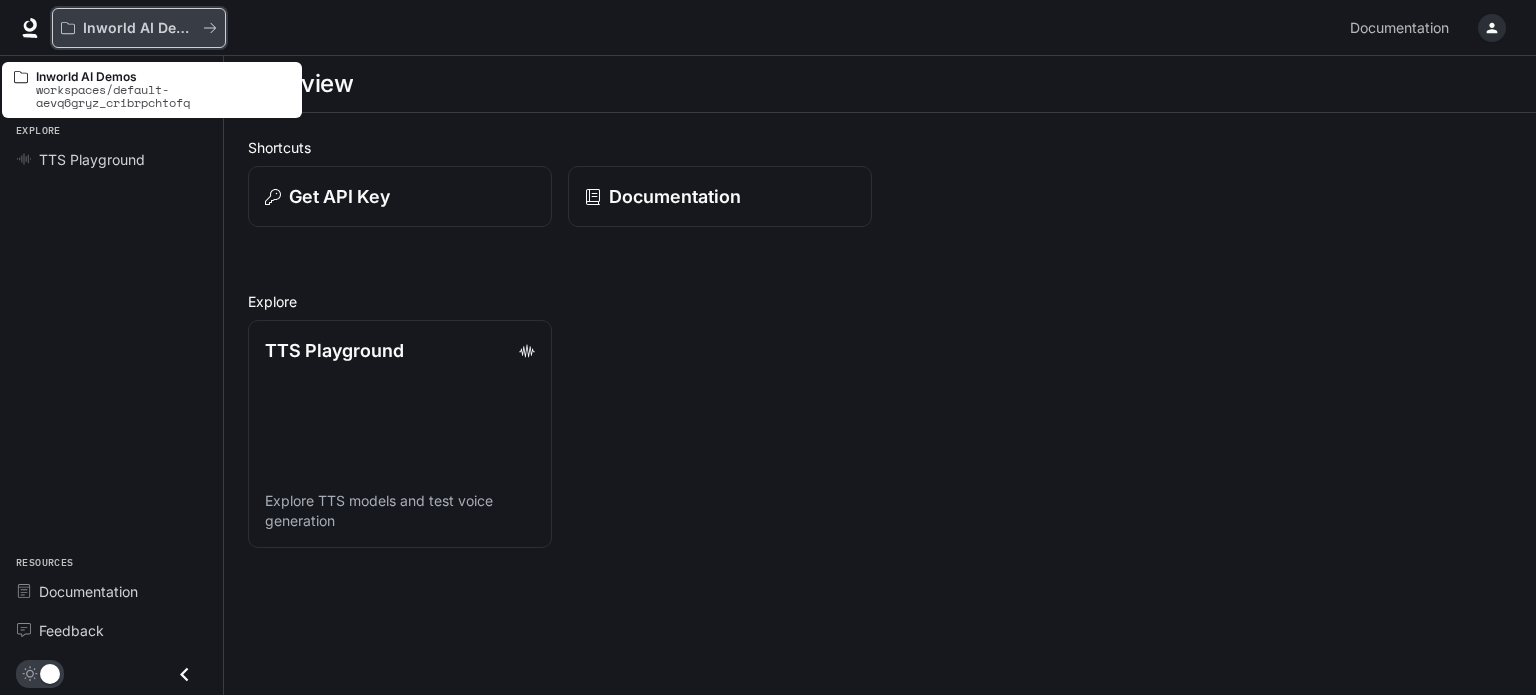 click on "Inworld AI Demos" at bounding box center (132, 28) 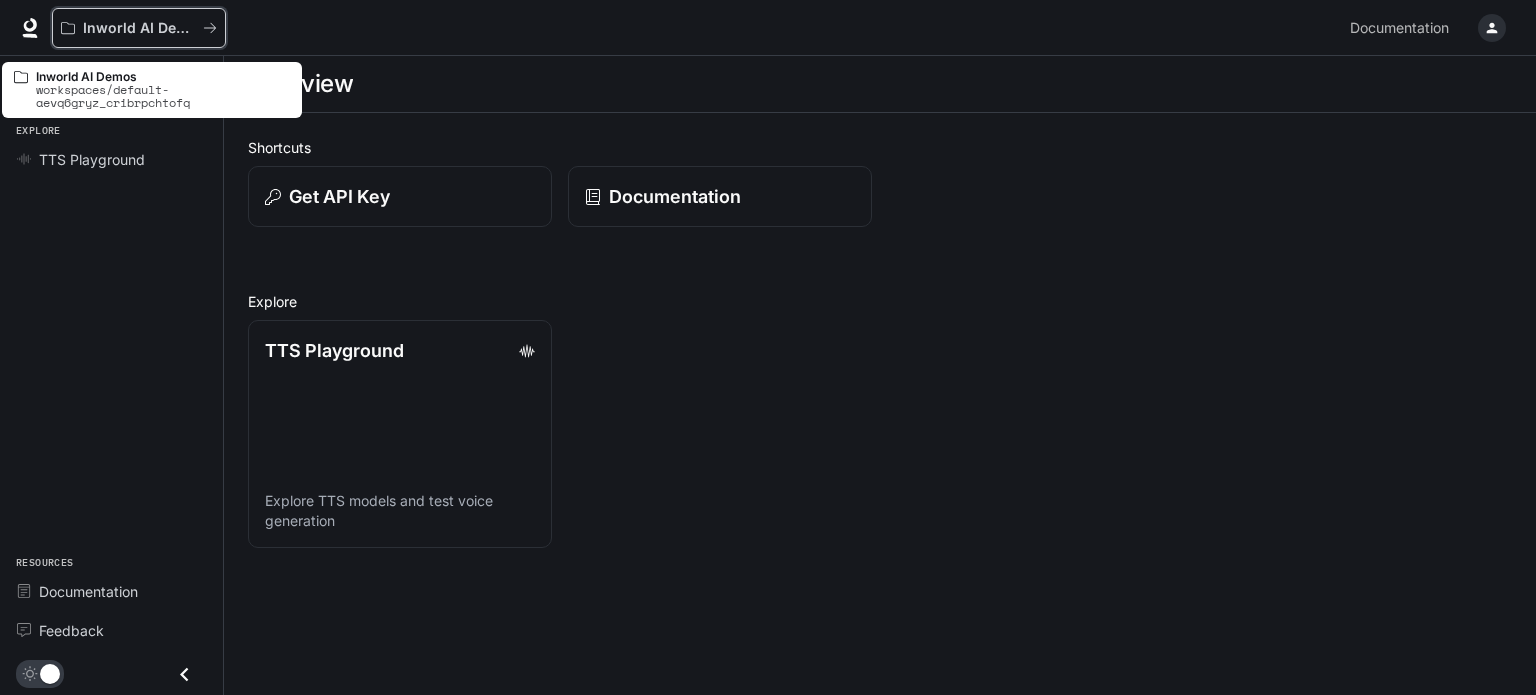click on "Inworld AI Demos" at bounding box center (132, 28) 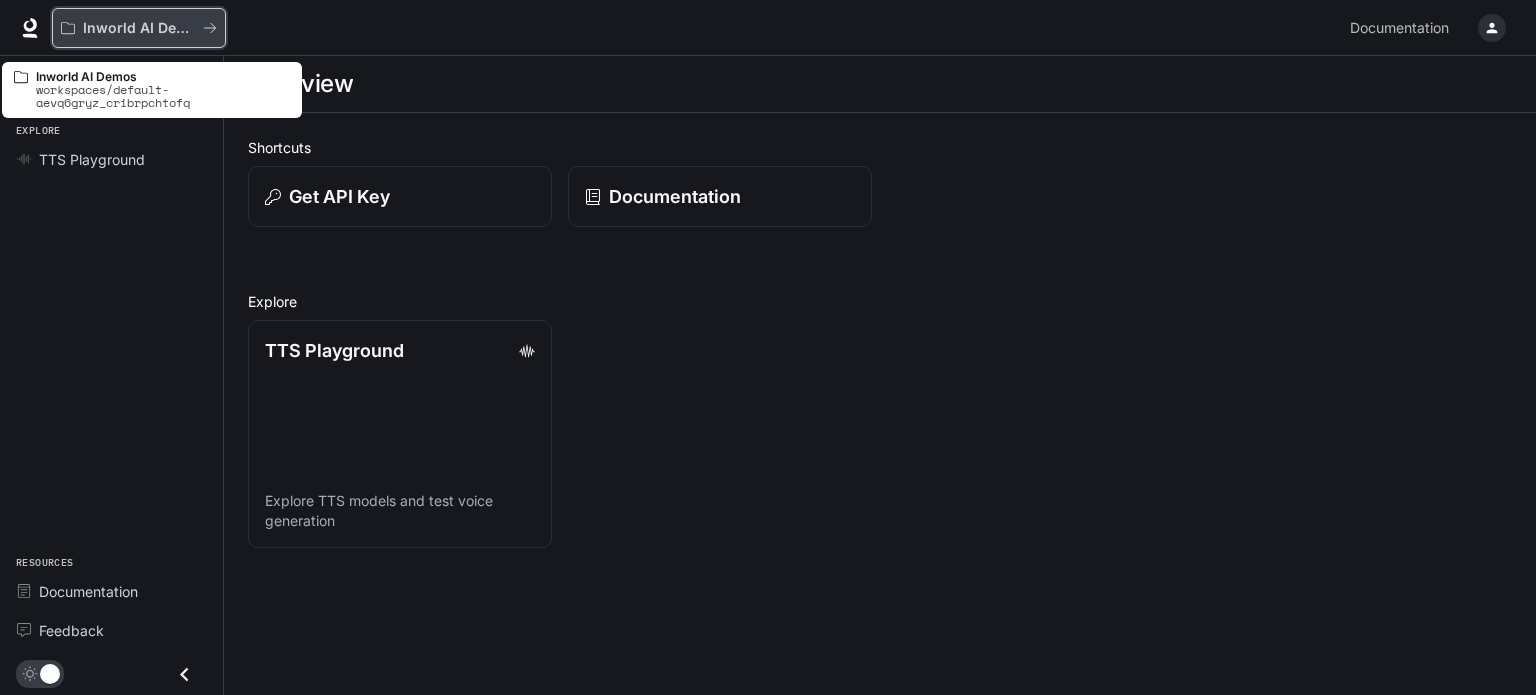 click on "Inworld AI Demos" at bounding box center (132, 28) 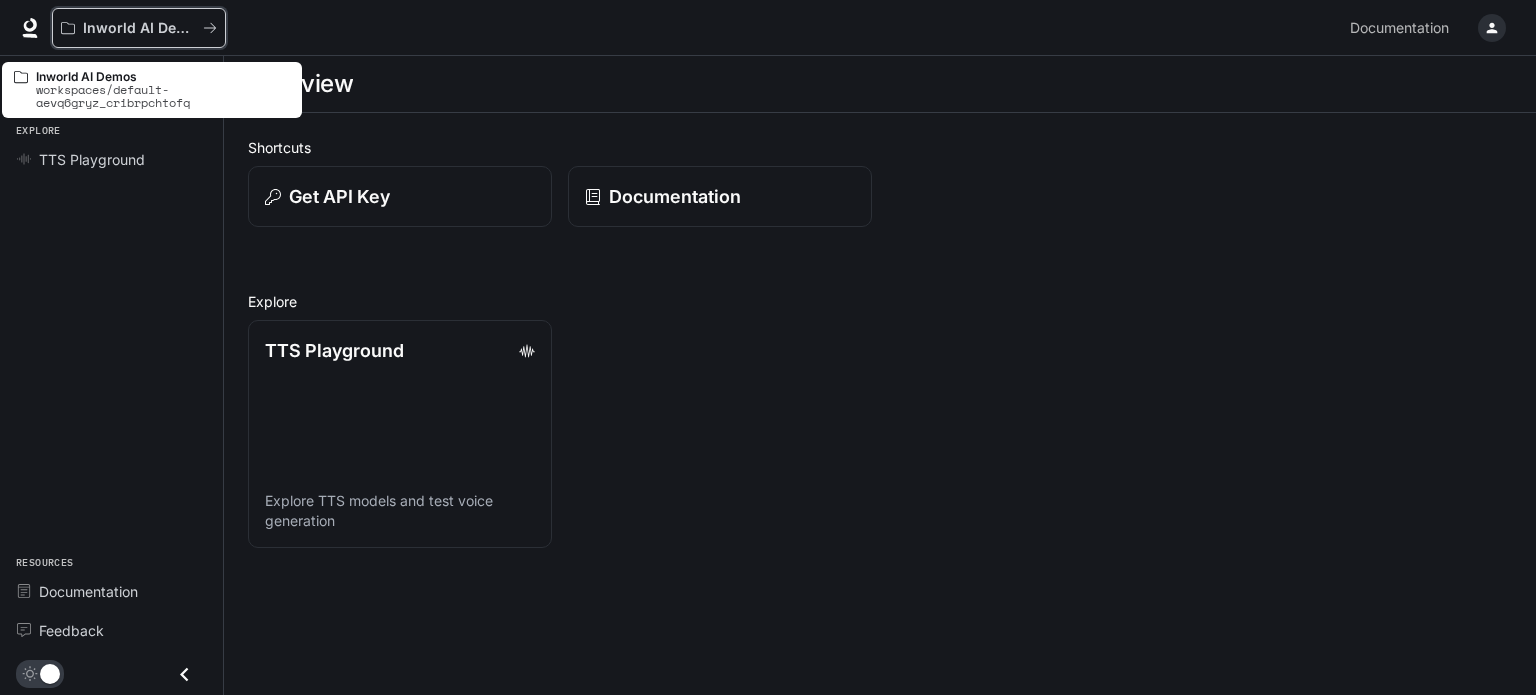 click on "Inworld AI Demos" at bounding box center [132, 28] 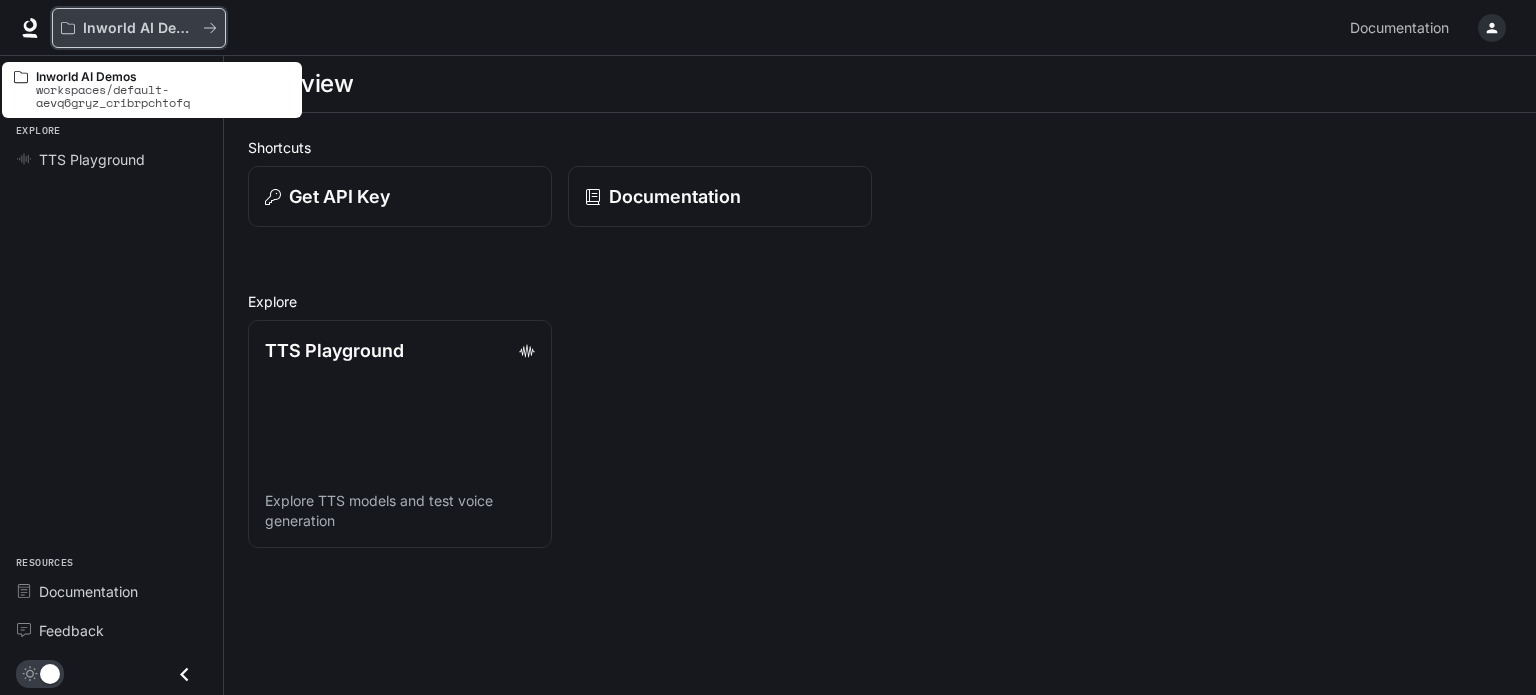 click 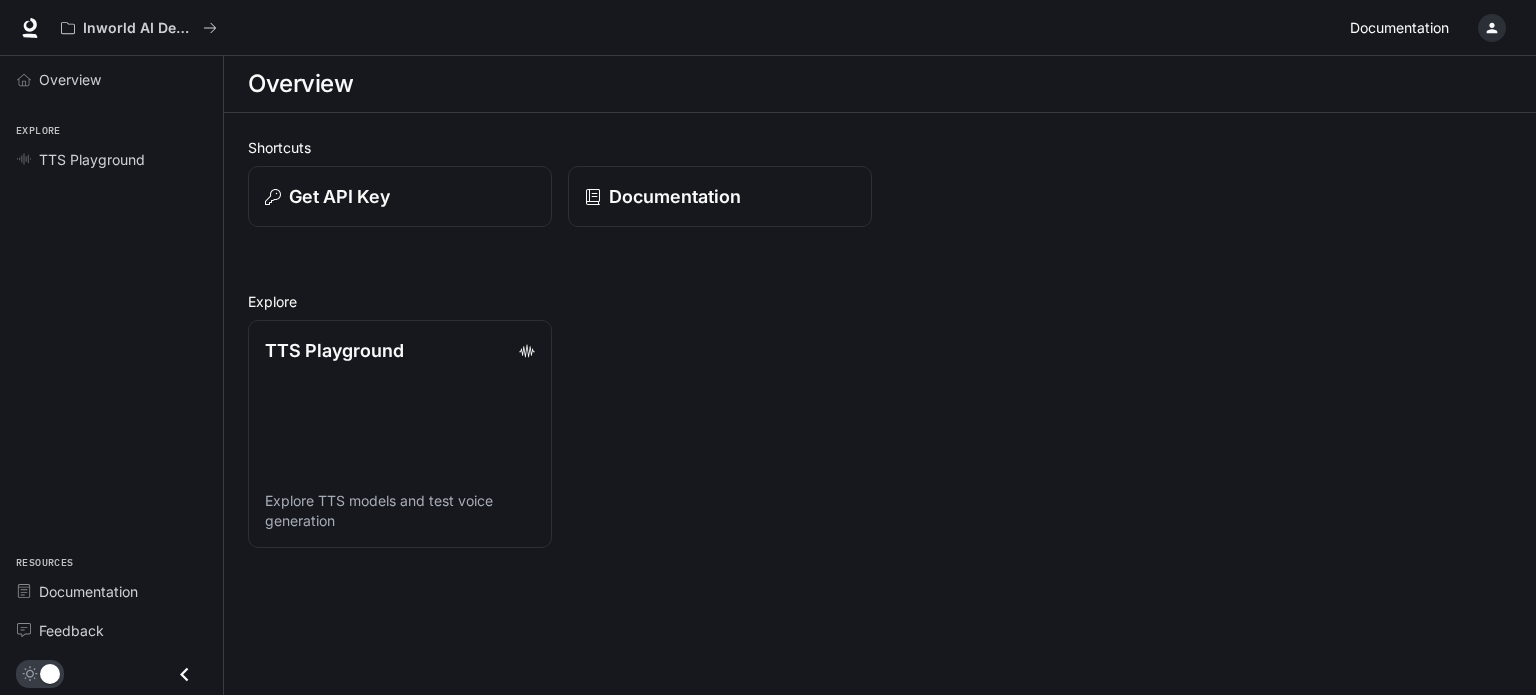 click on "Documentation" at bounding box center [1399, 28] 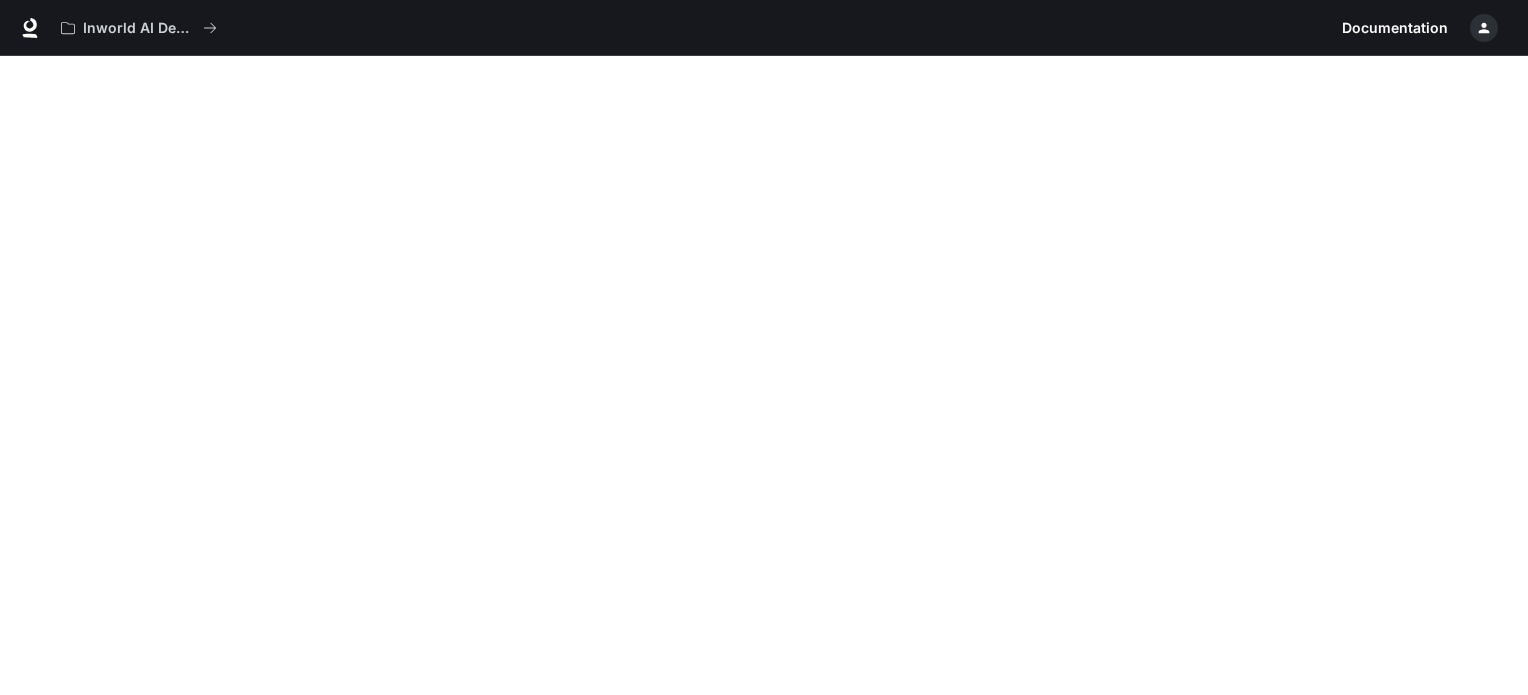scroll, scrollTop: 0, scrollLeft: 0, axis: both 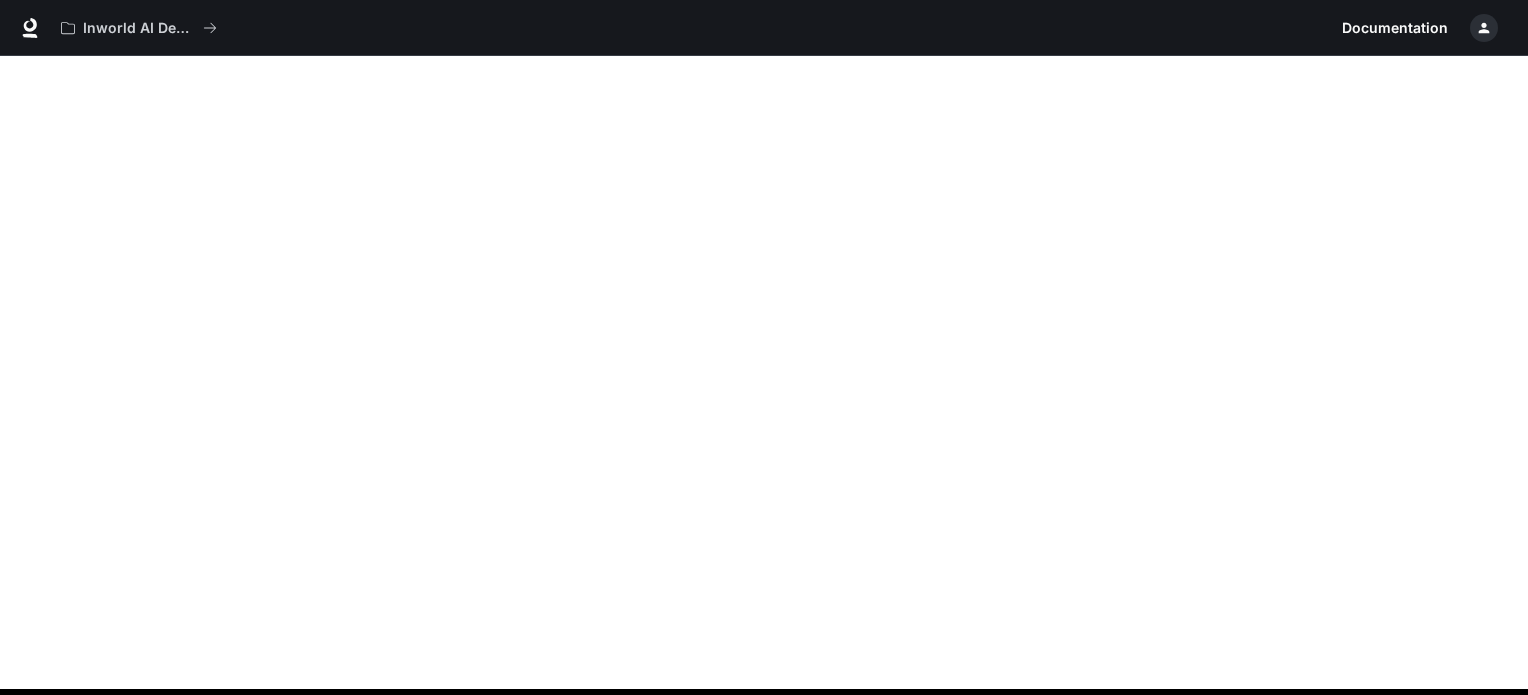 click on "Documentation" at bounding box center (1395, 28) 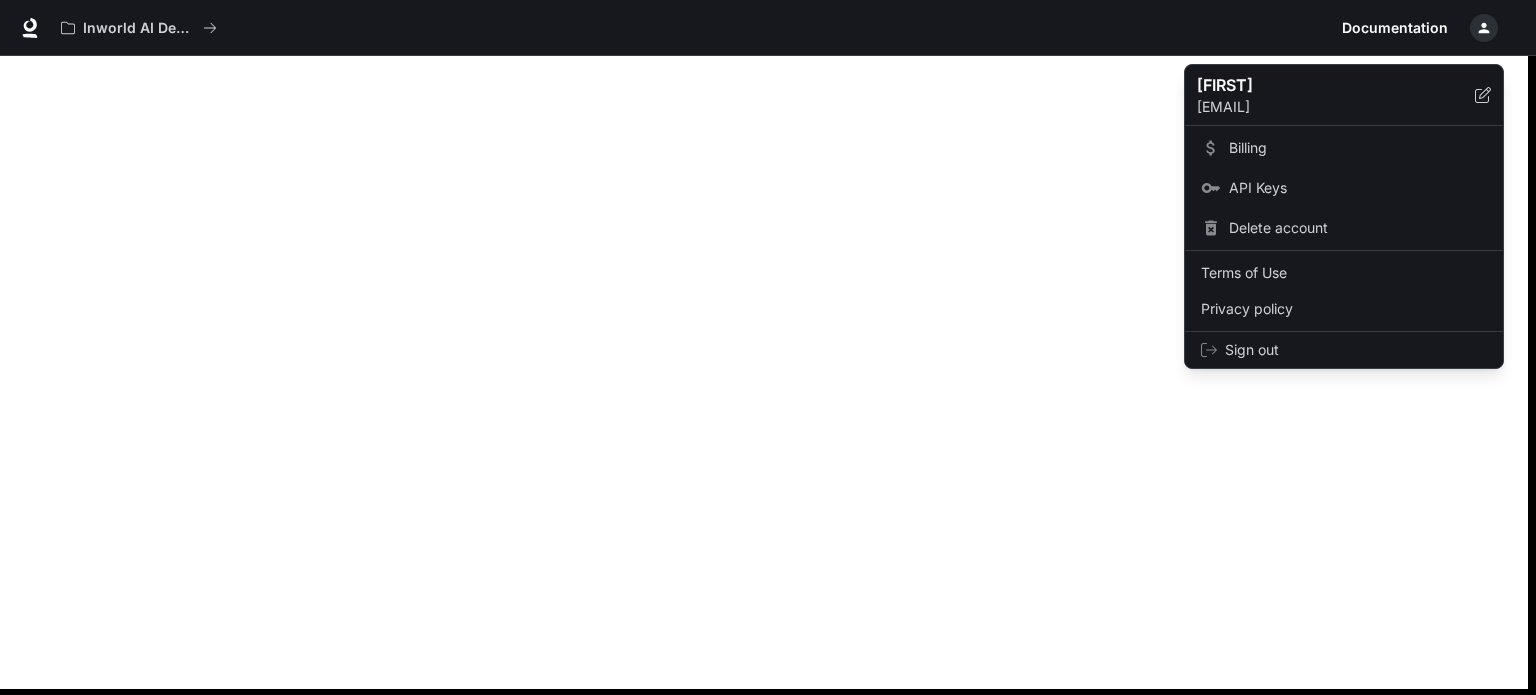 click on "Delete account" at bounding box center [1344, 228] 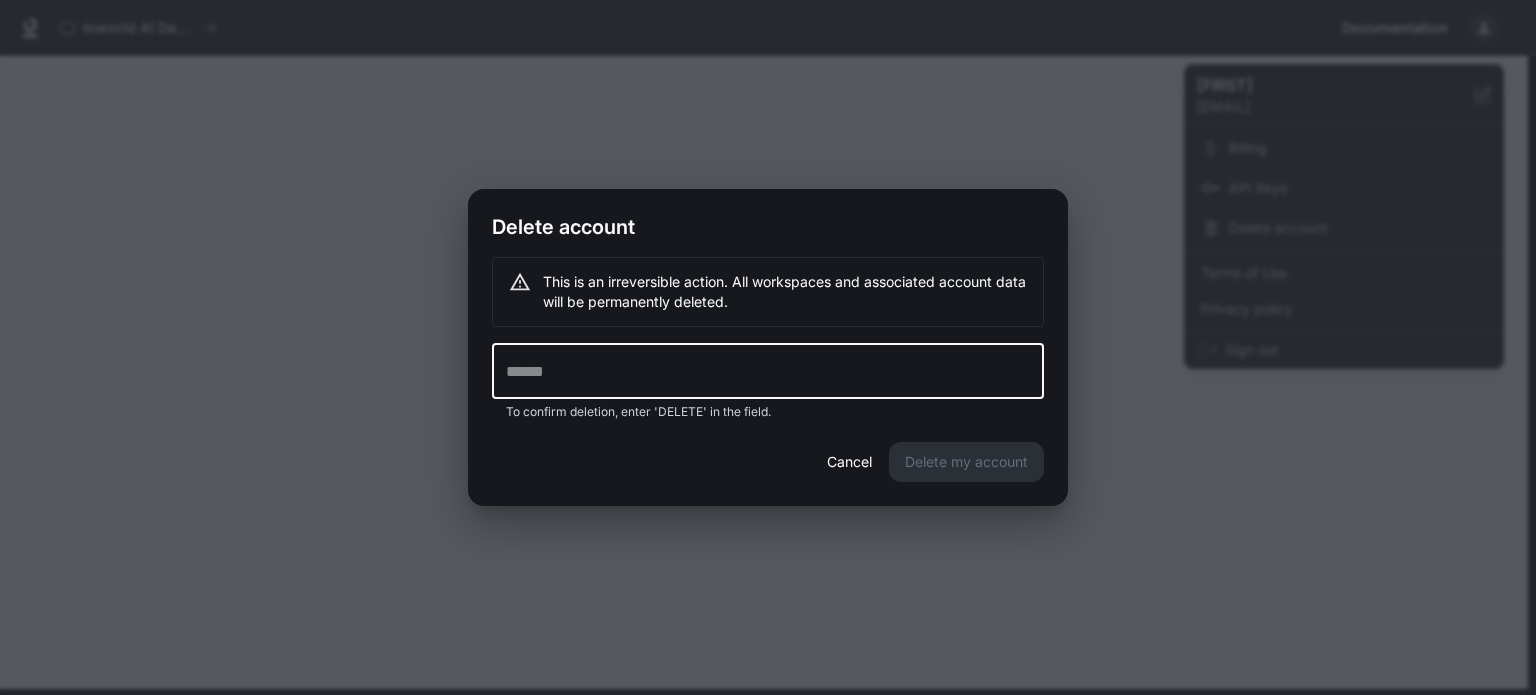 click at bounding box center (768, 371) 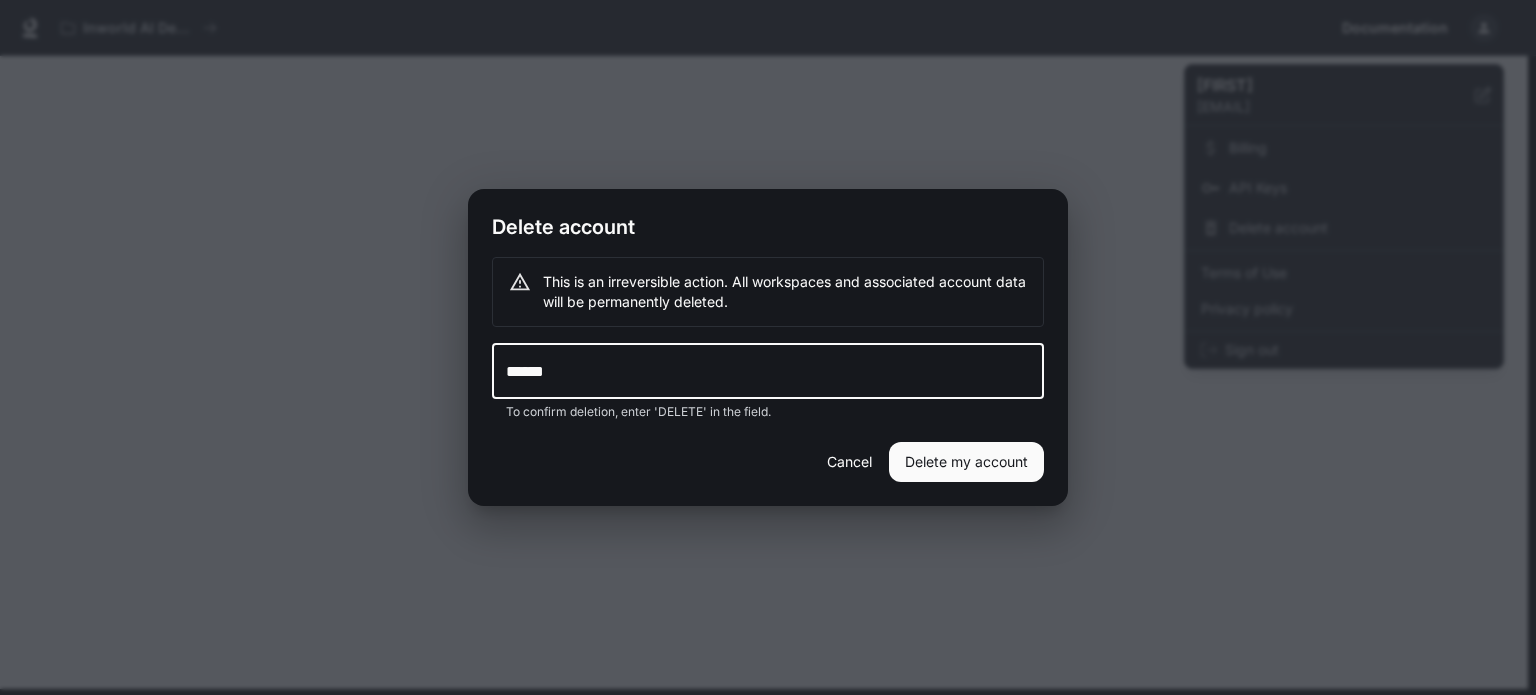 type on "******" 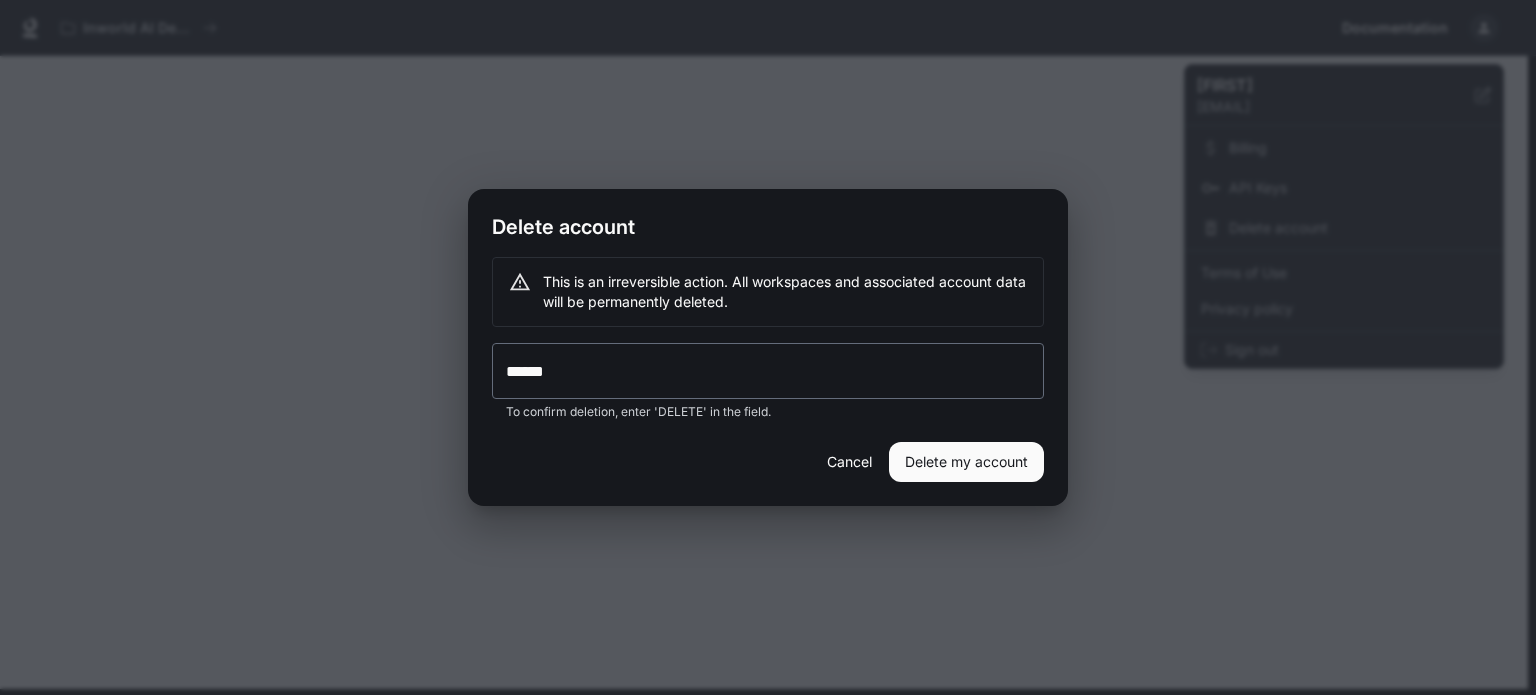 click on "Delete my account" at bounding box center (966, 462) 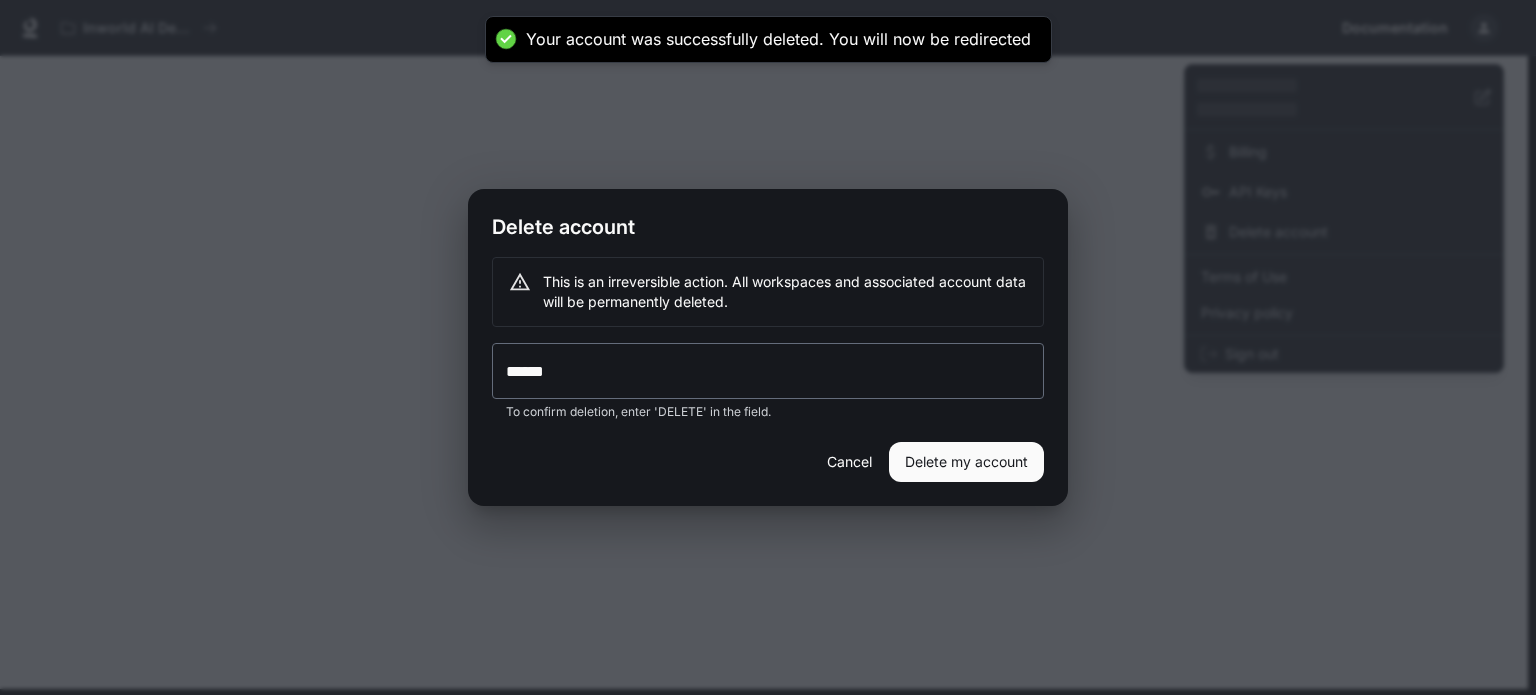 scroll, scrollTop: 757, scrollLeft: 0, axis: vertical 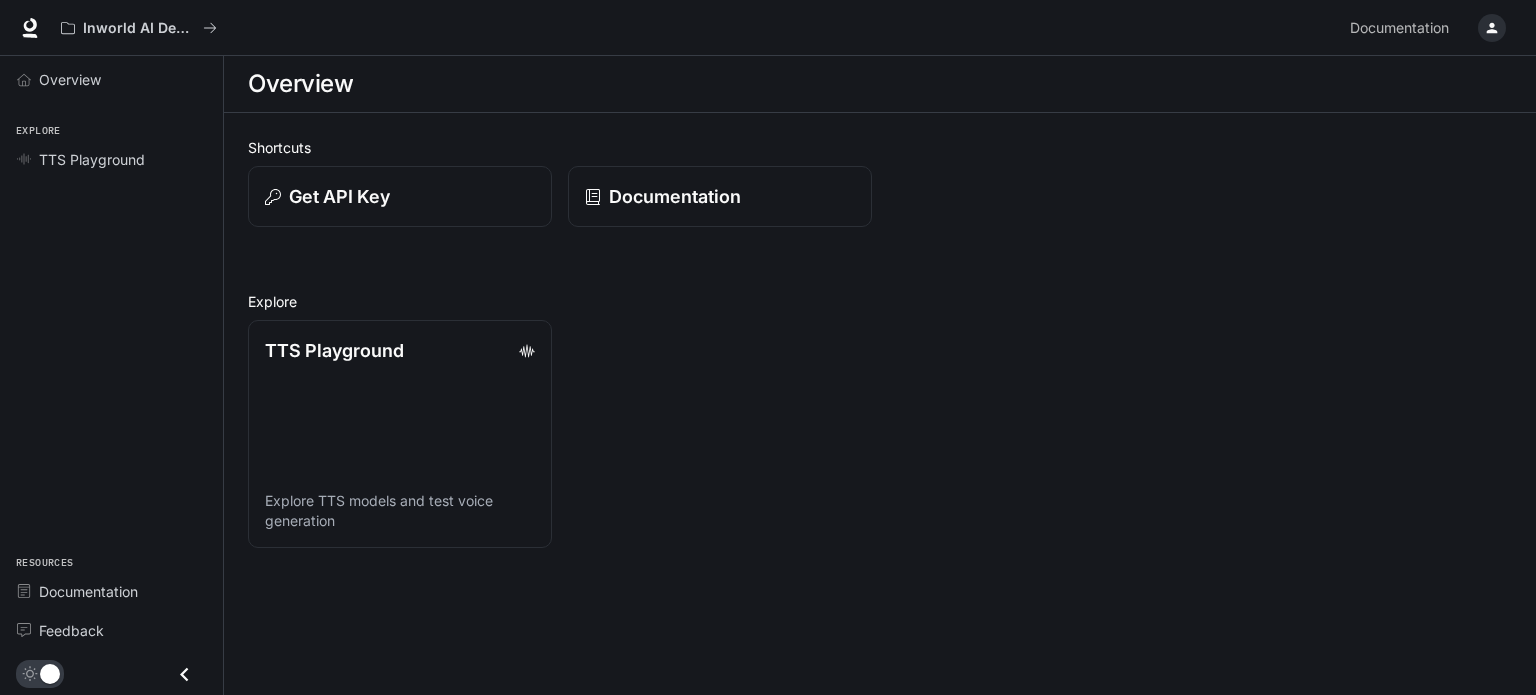 click on "Overview" at bounding box center (880, 84) 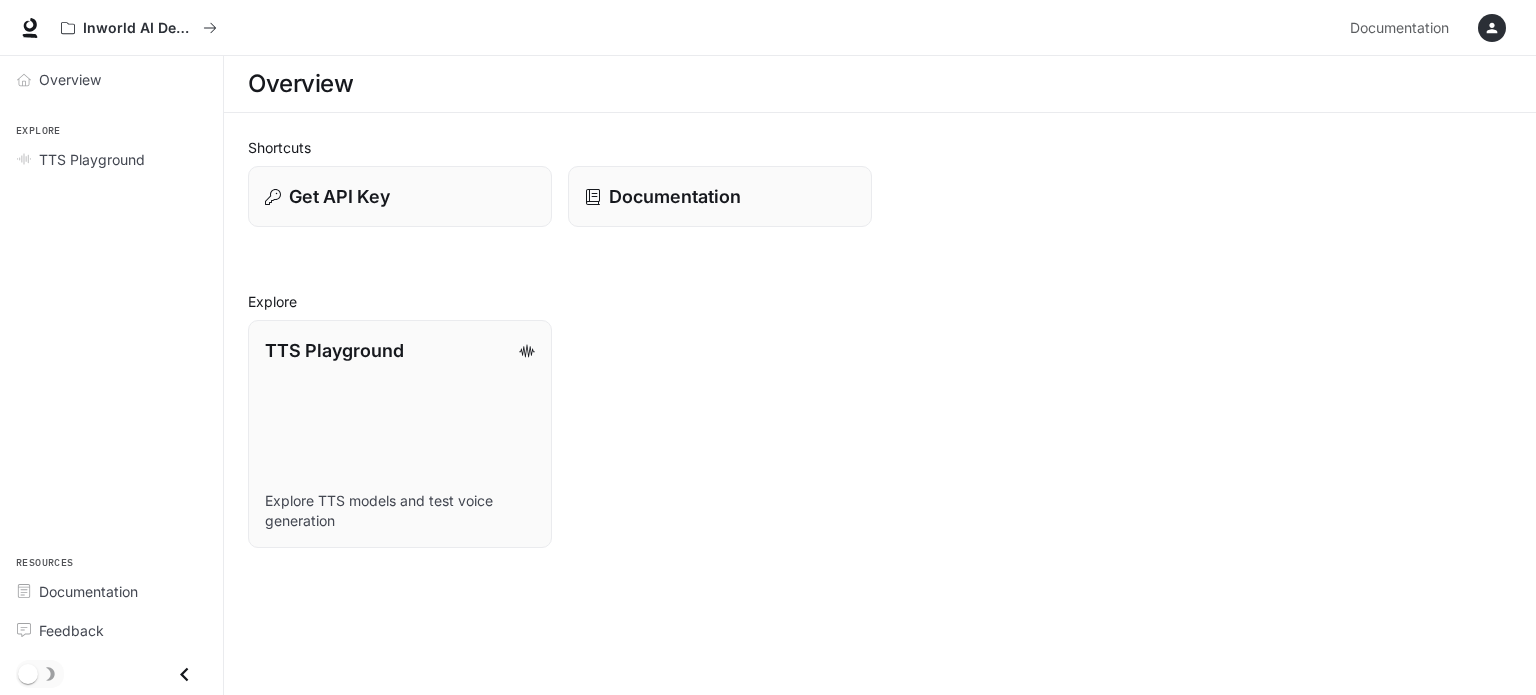 scroll, scrollTop: 0, scrollLeft: 0, axis: both 